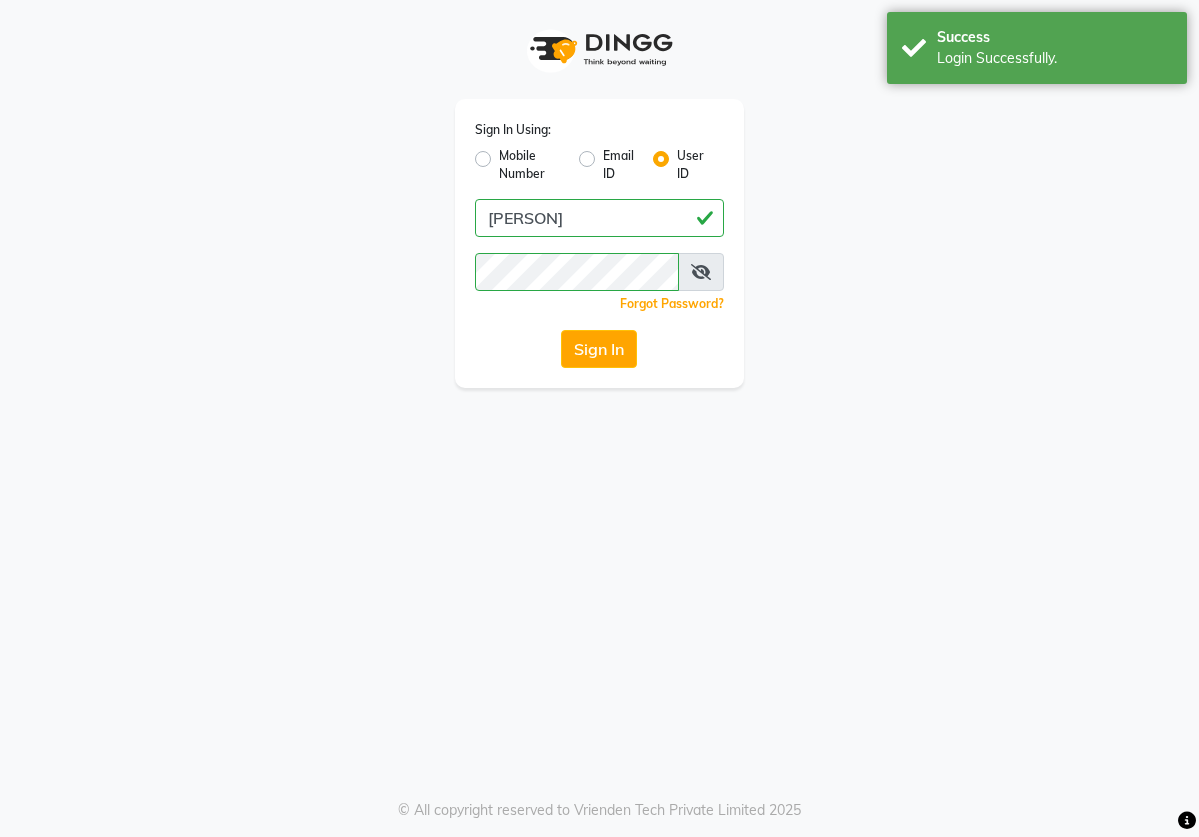 scroll, scrollTop: 0, scrollLeft: 0, axis: both 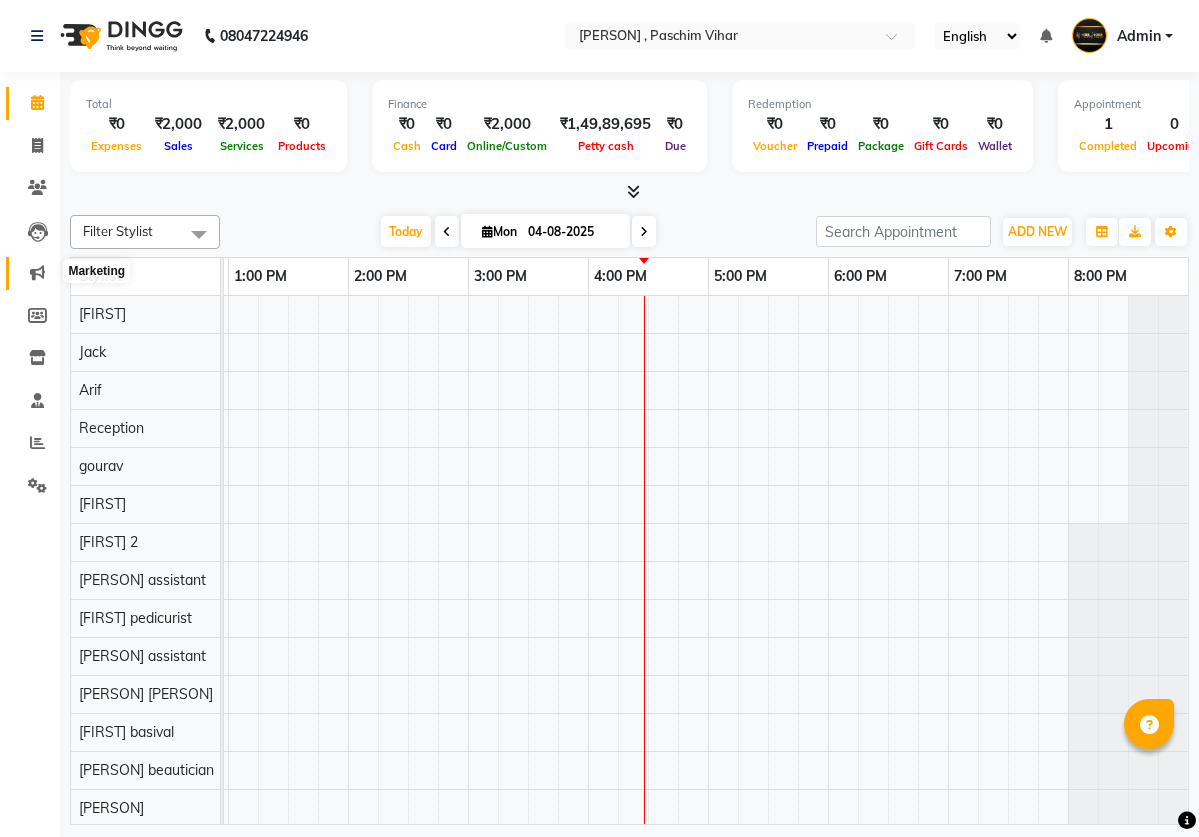 click 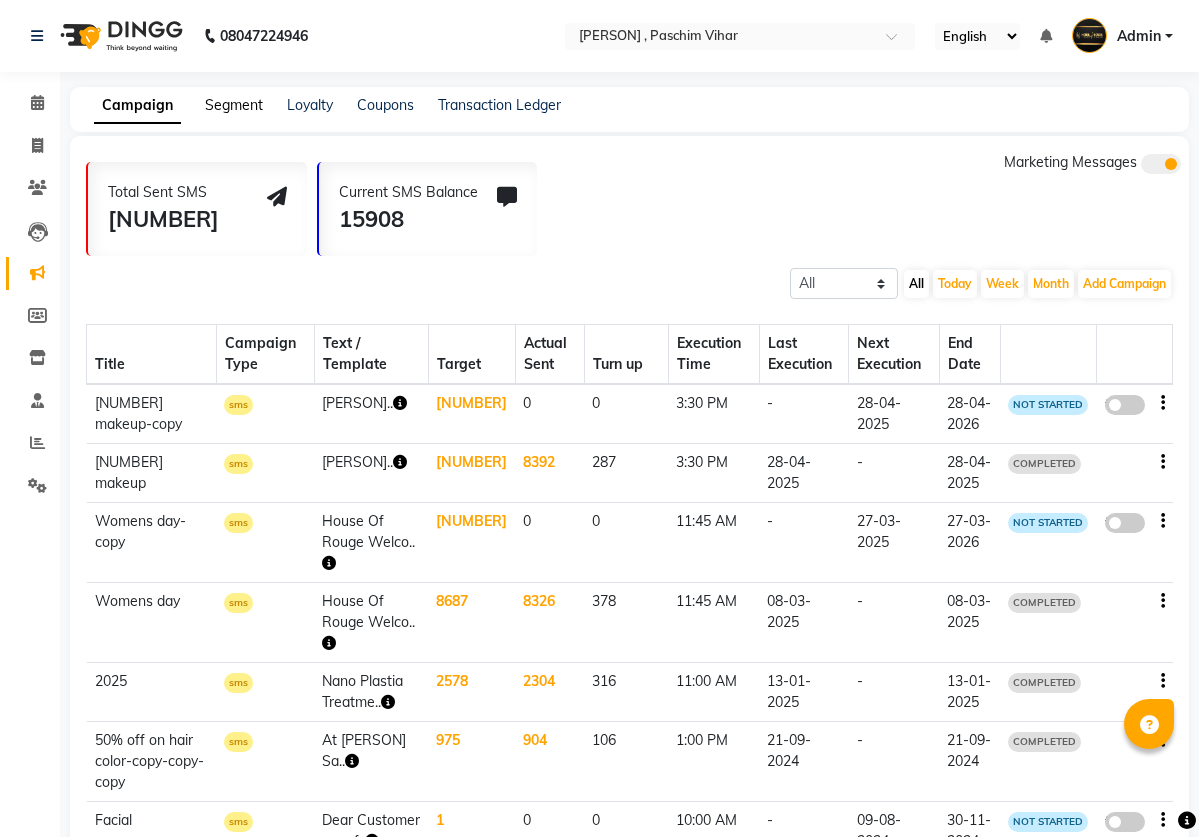 click on "Segment" 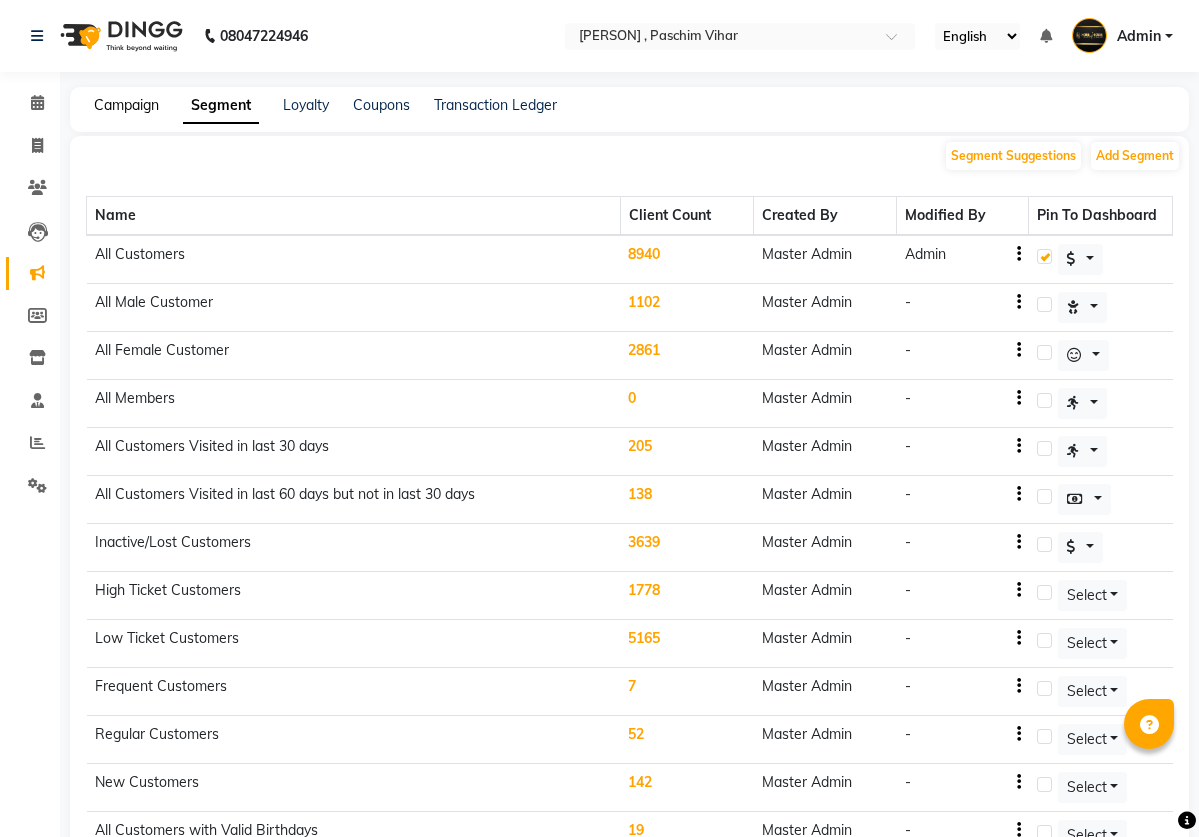 click on "Campaign" 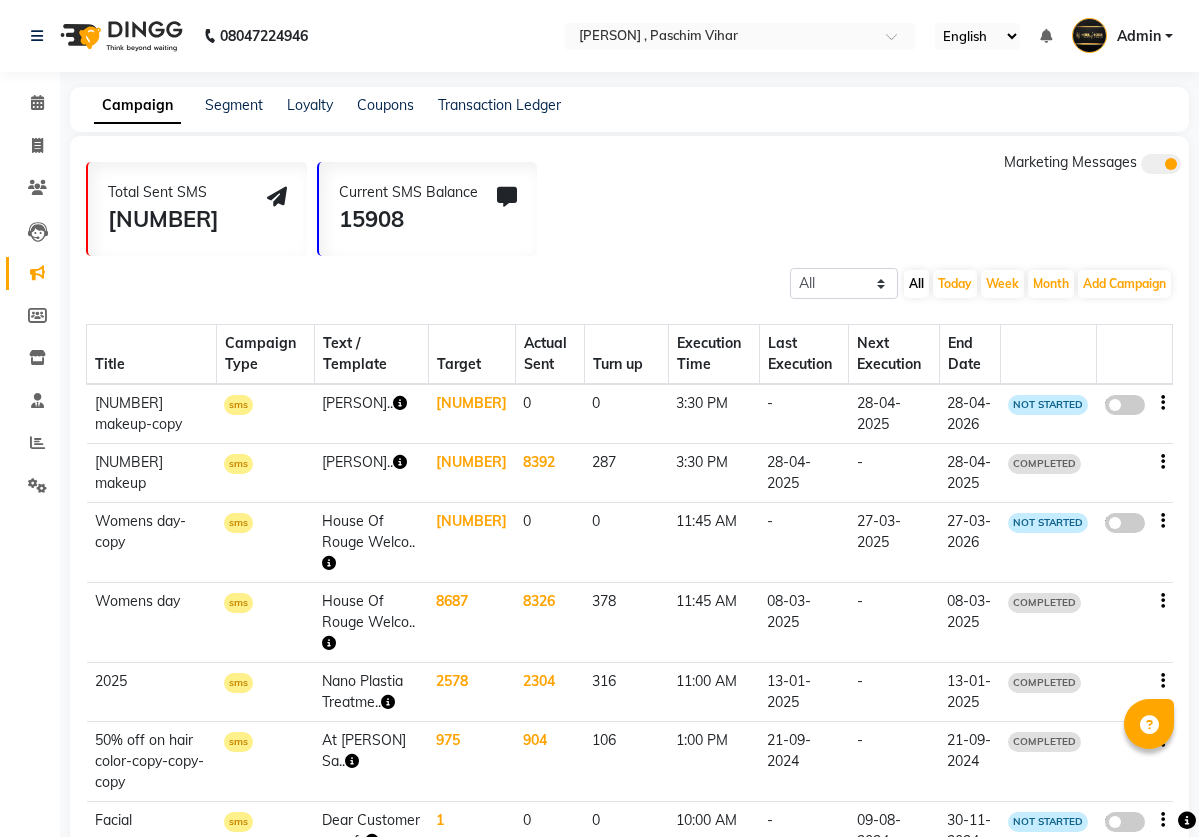 click 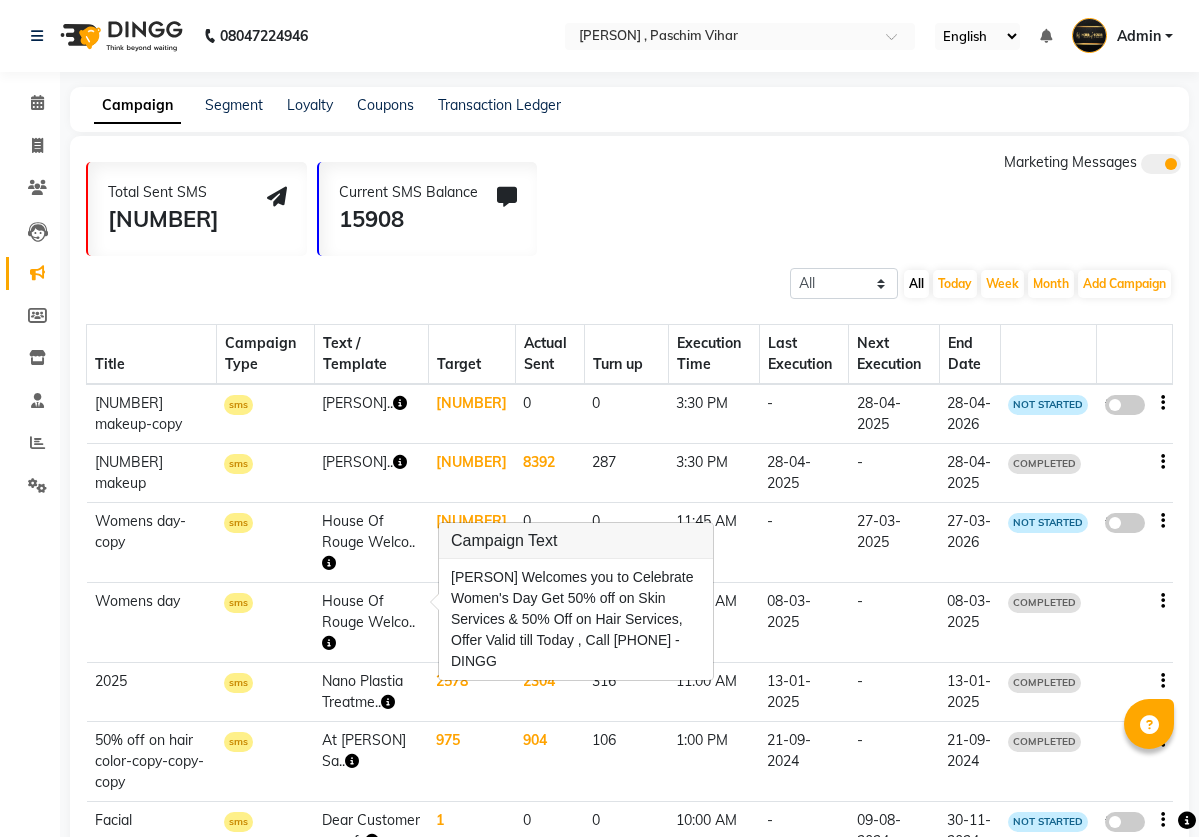 click 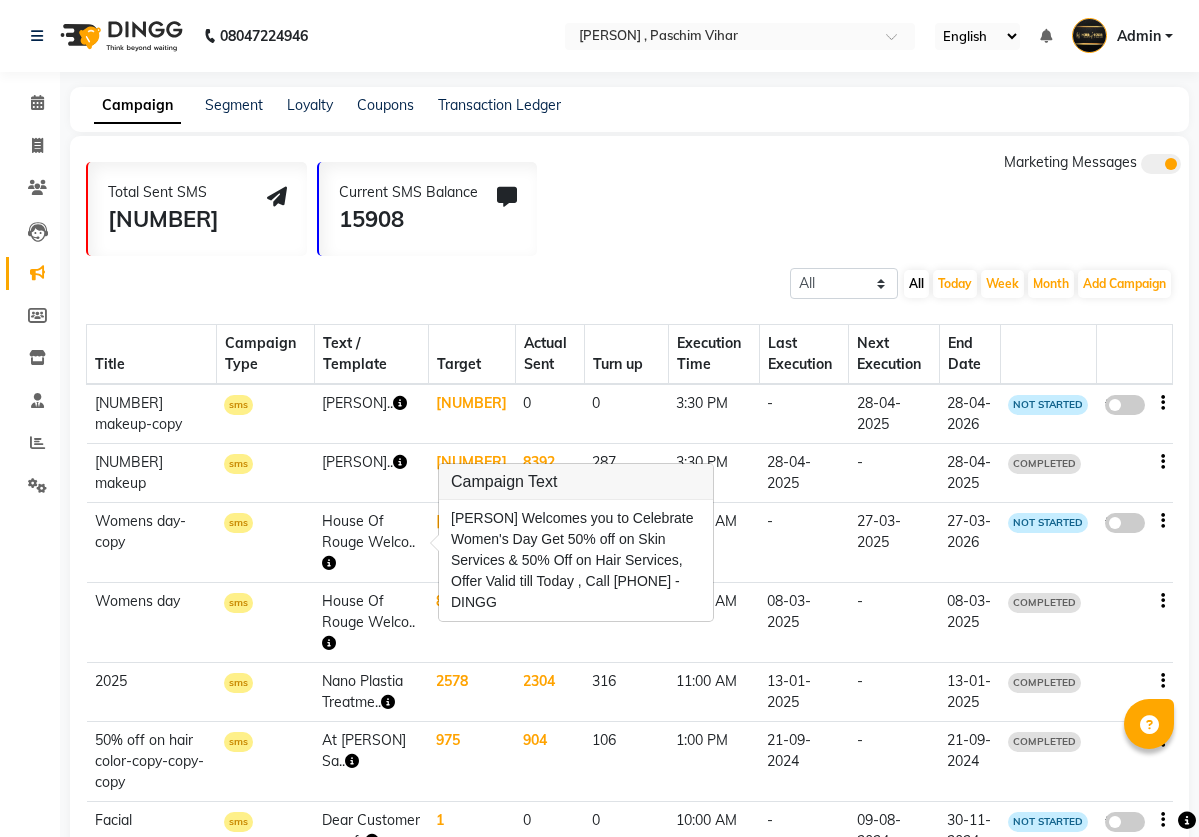 click 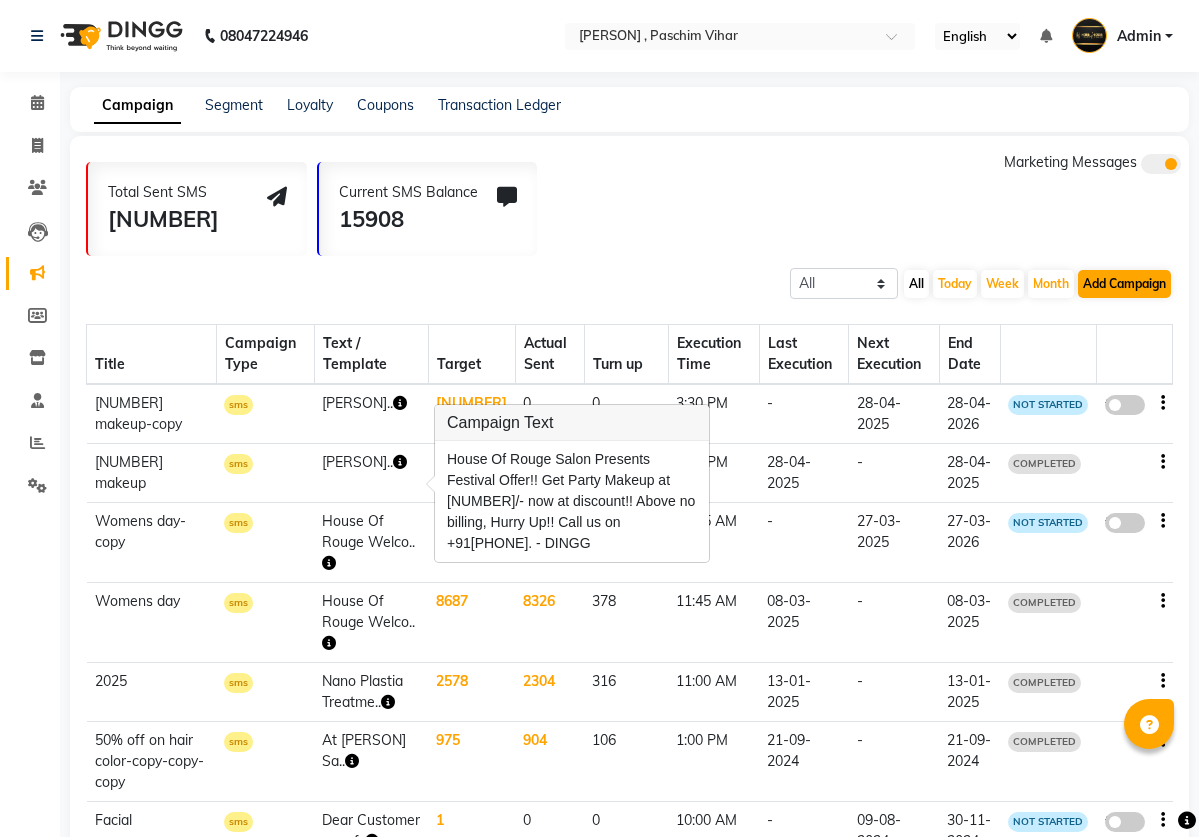 click on "Add Campaign" at bounding box center [1124, 284] 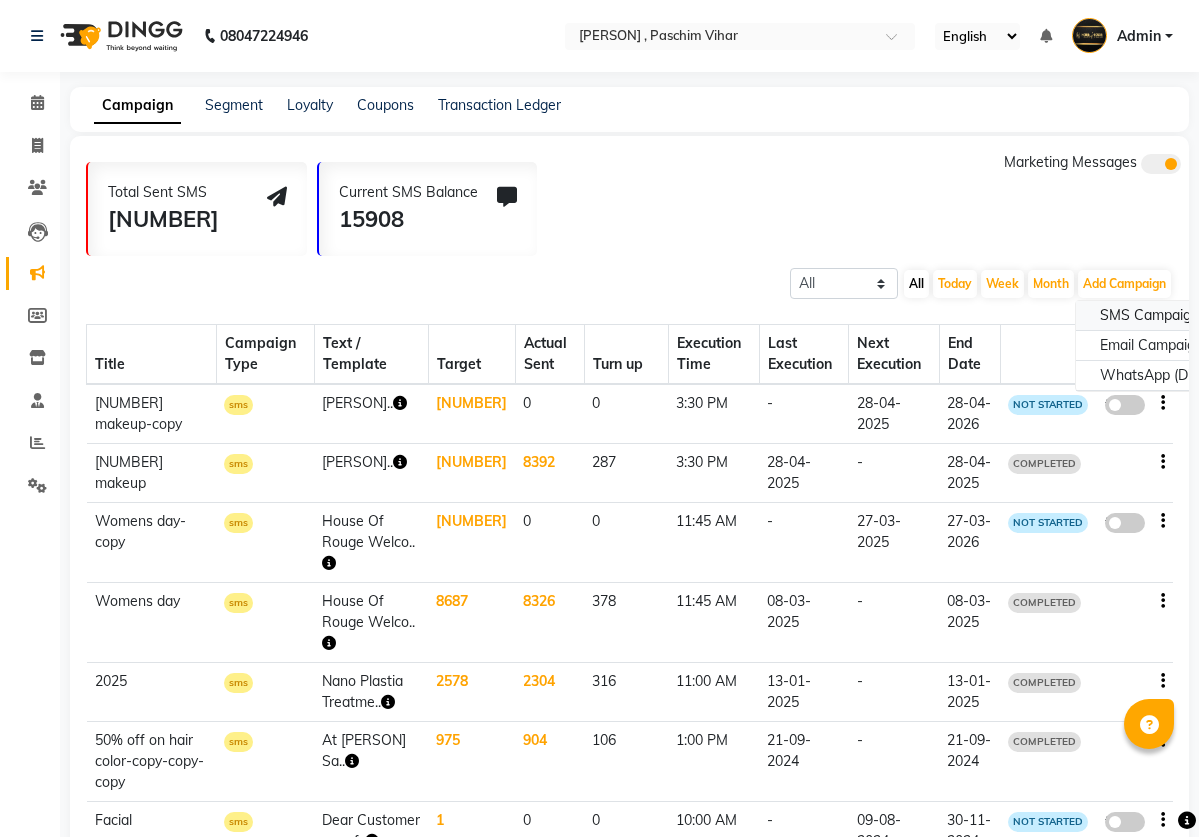 click on "SMS Campaign" 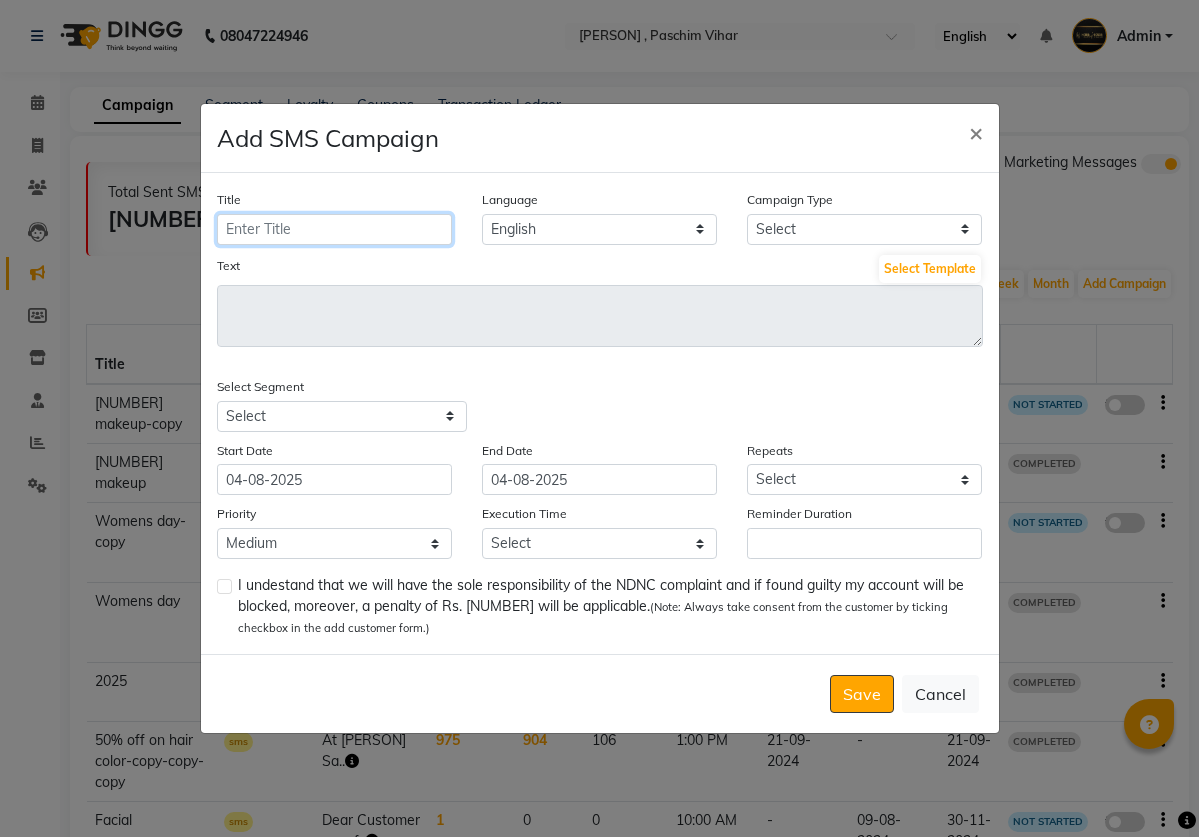 click on "Title" at bounding box center [334, 229] 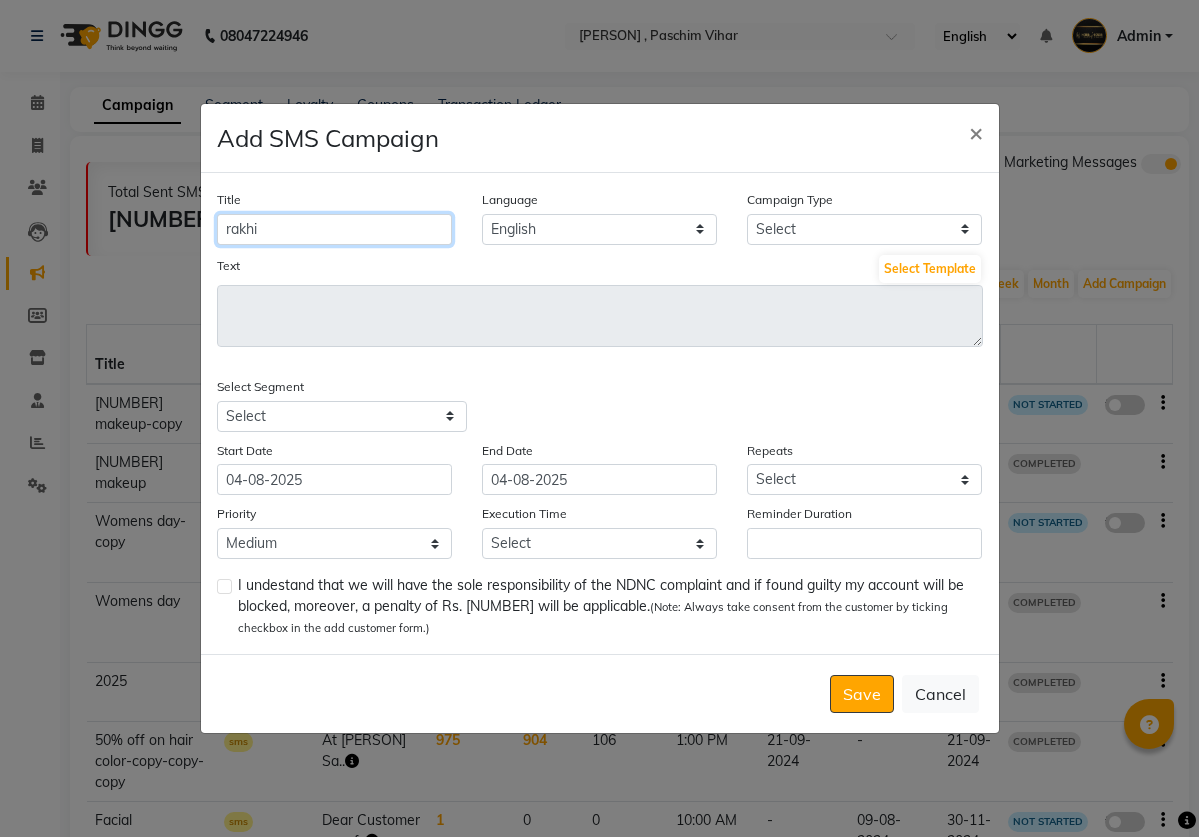 type on "rake" 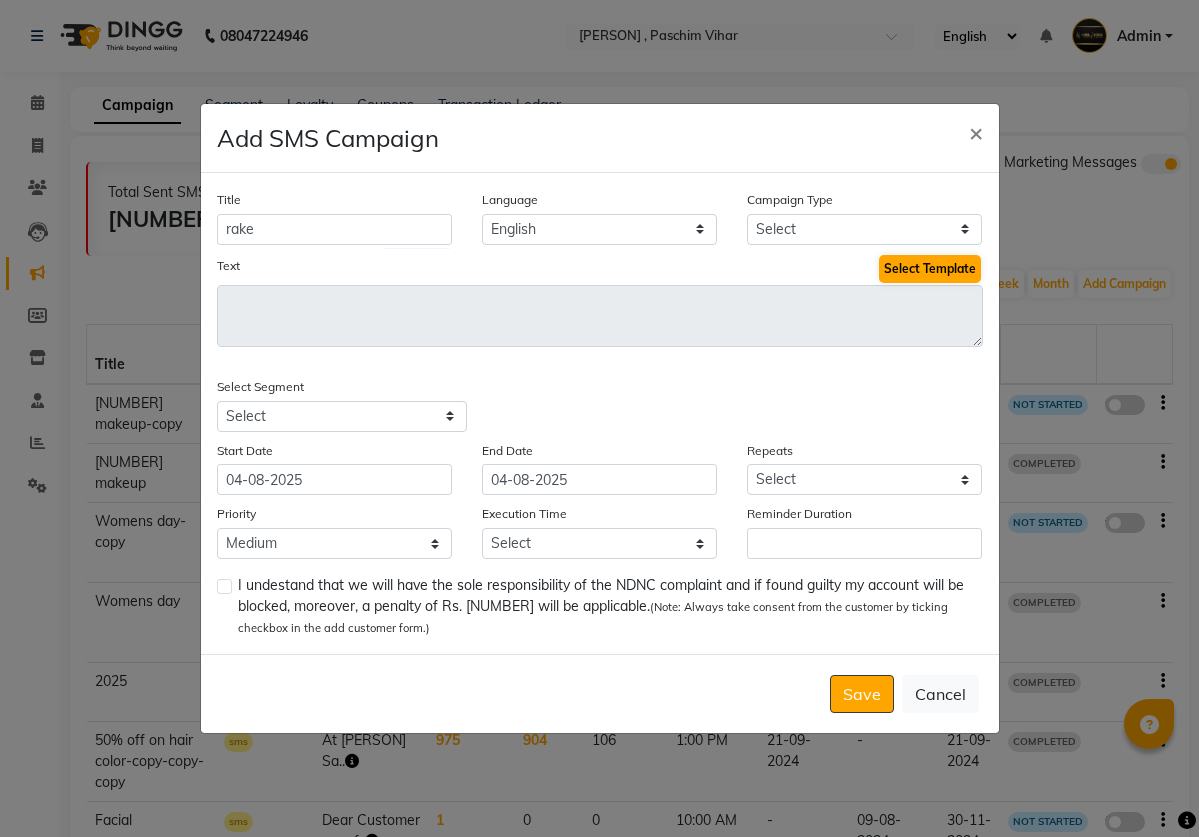 drag, startPoint x: 352, startPoint y: 240, endPoint x: 940, endPoint y: 271, distance: 588.8166 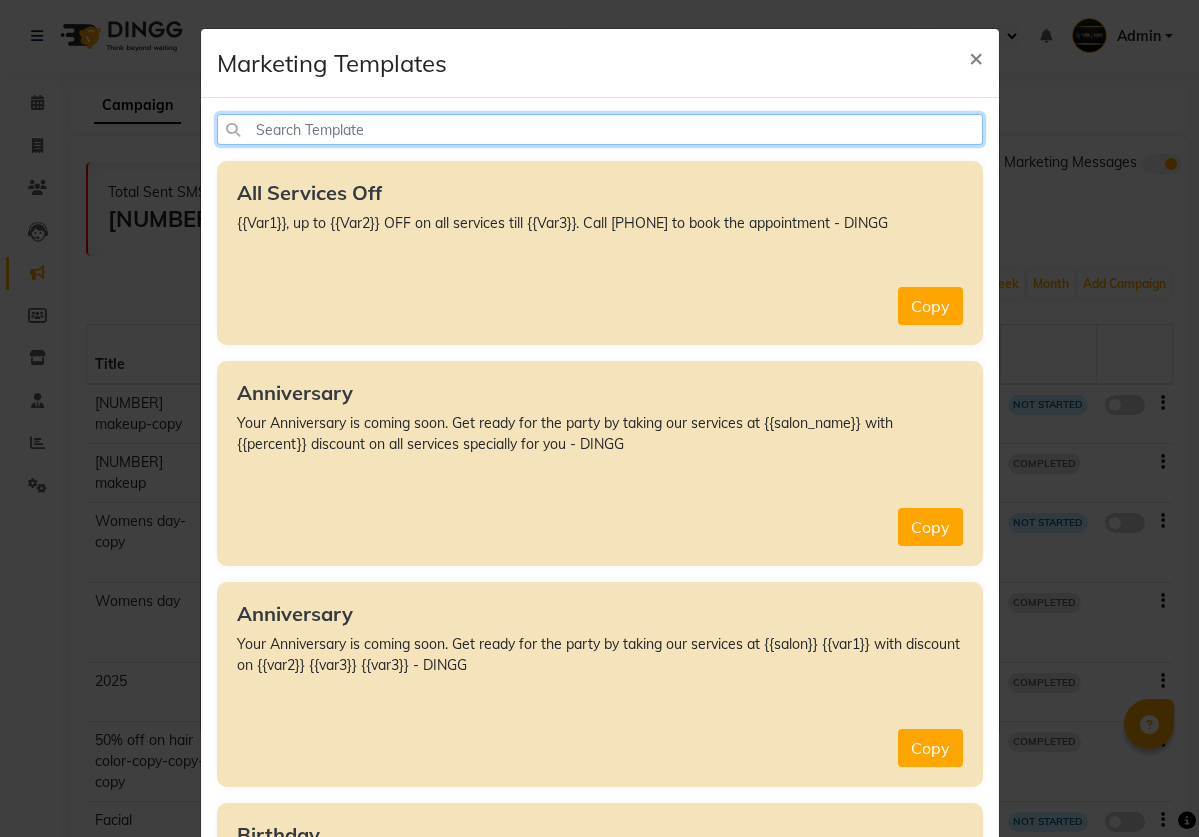 click 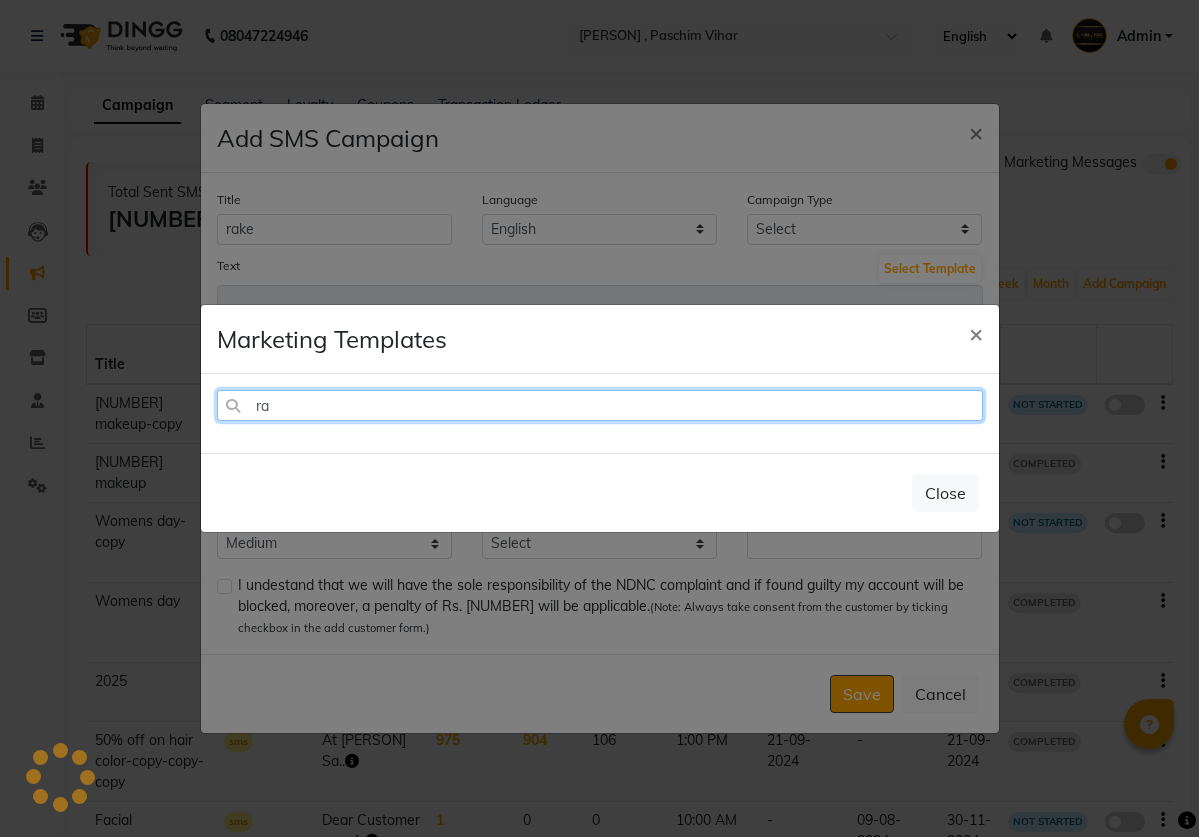 type on "r" 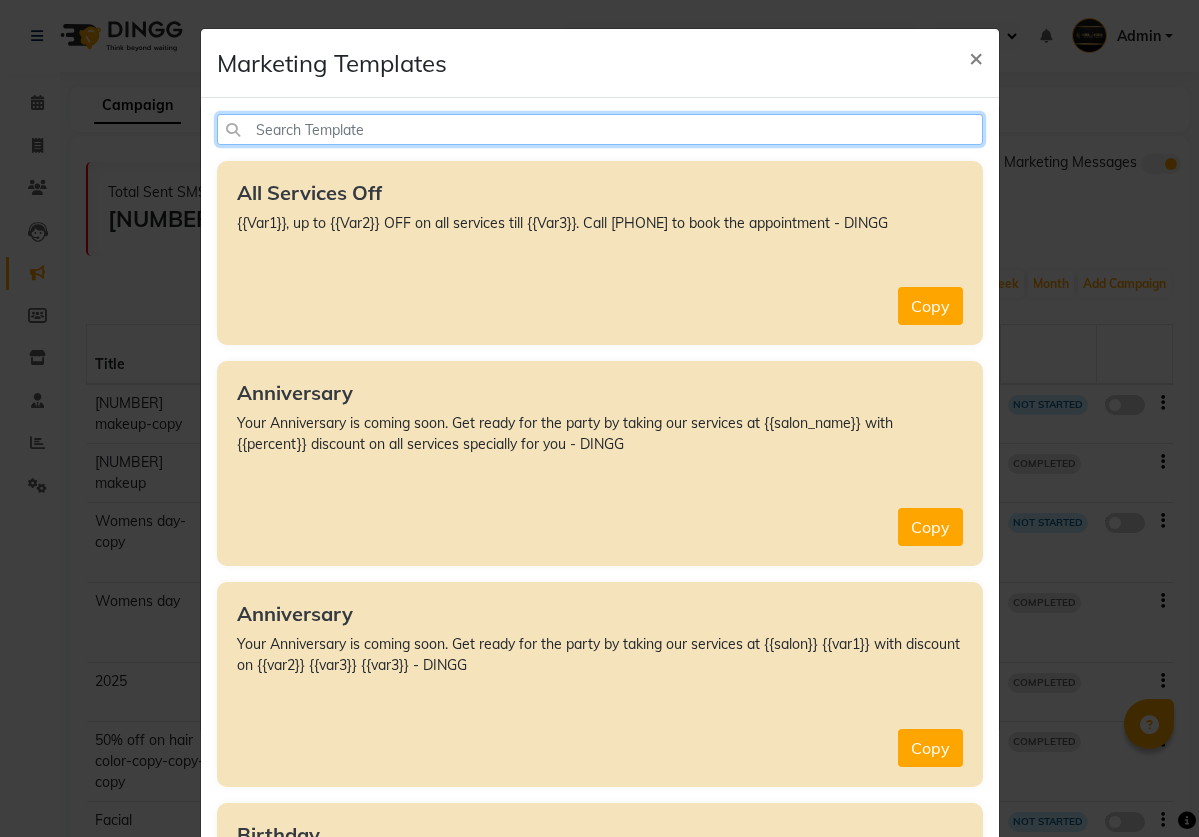 click 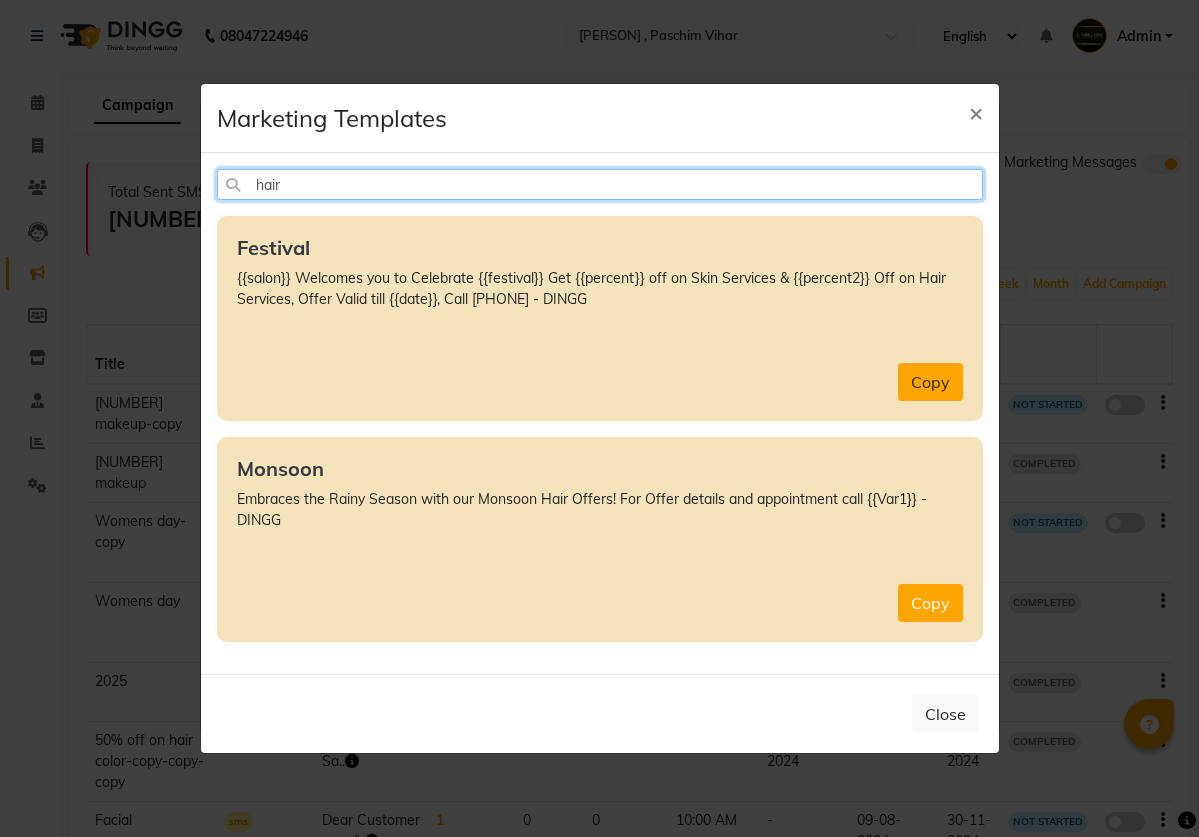 type on "hair" 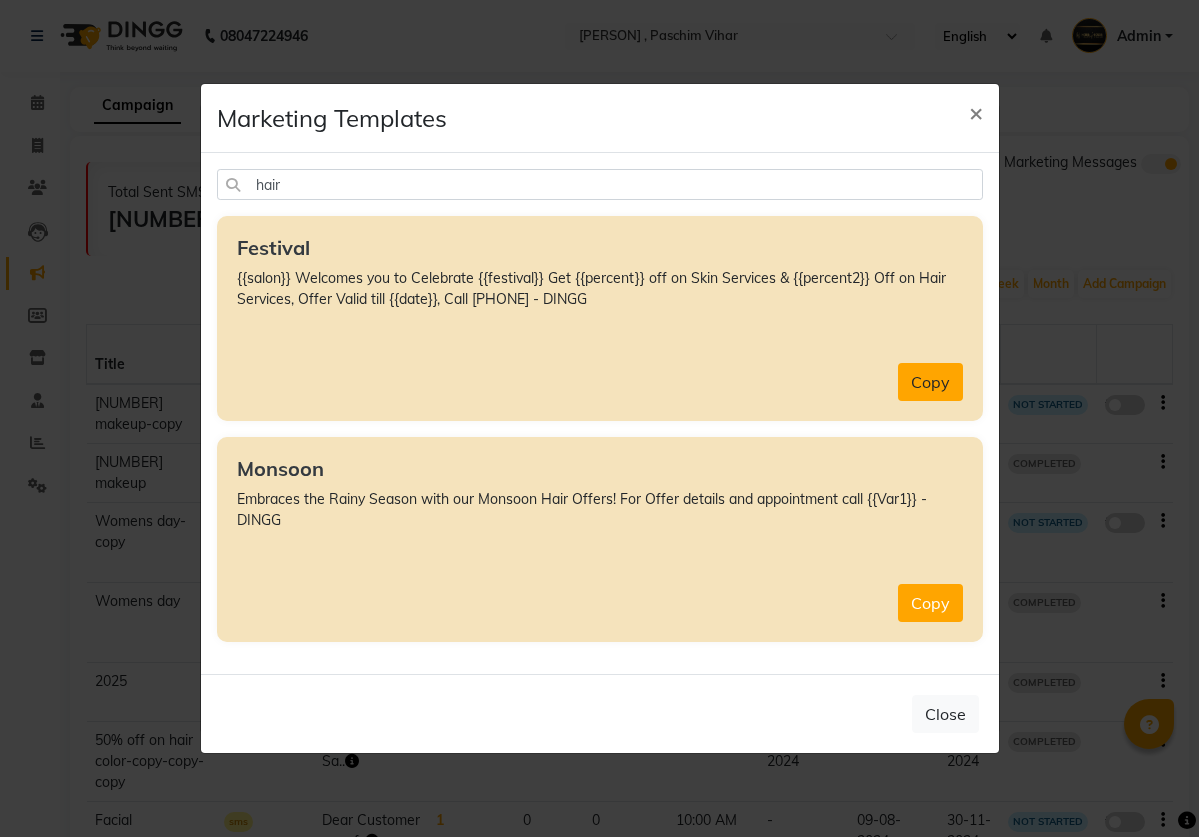 click on "Copy" 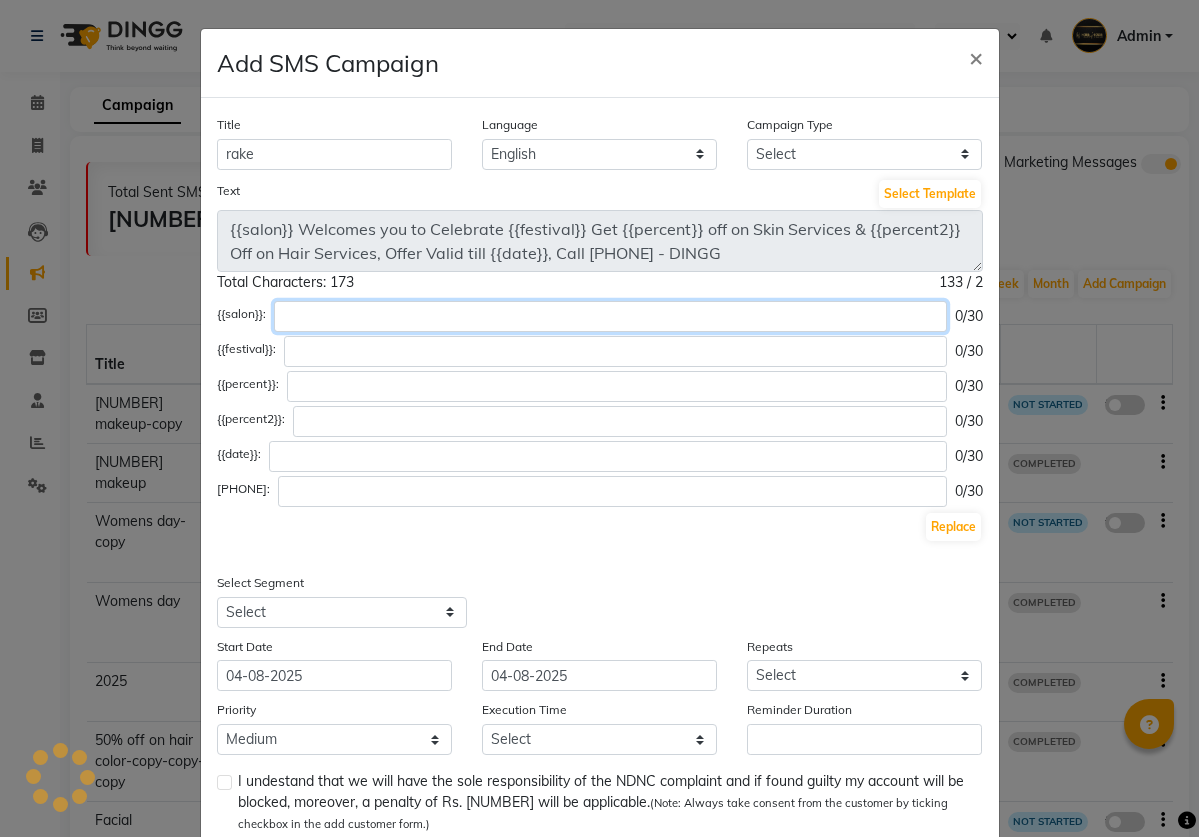 click 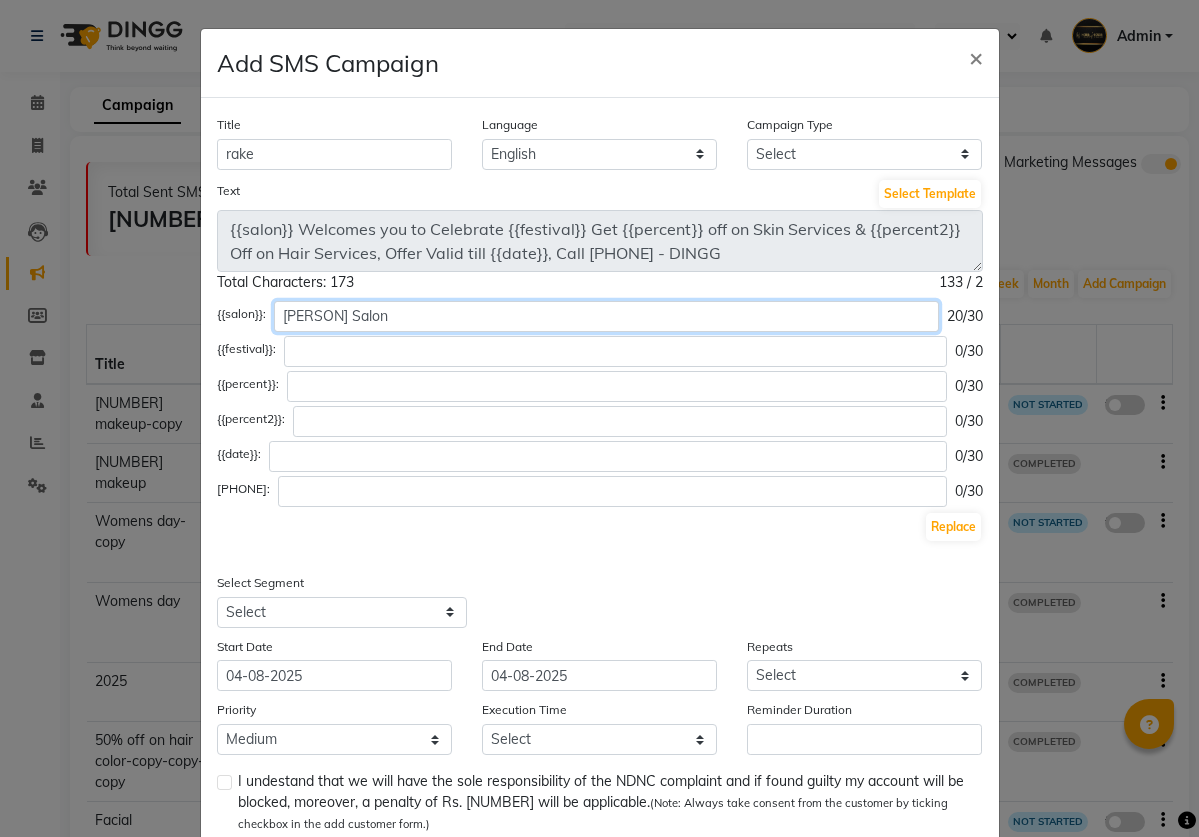 type on "[PERSON] Salon" 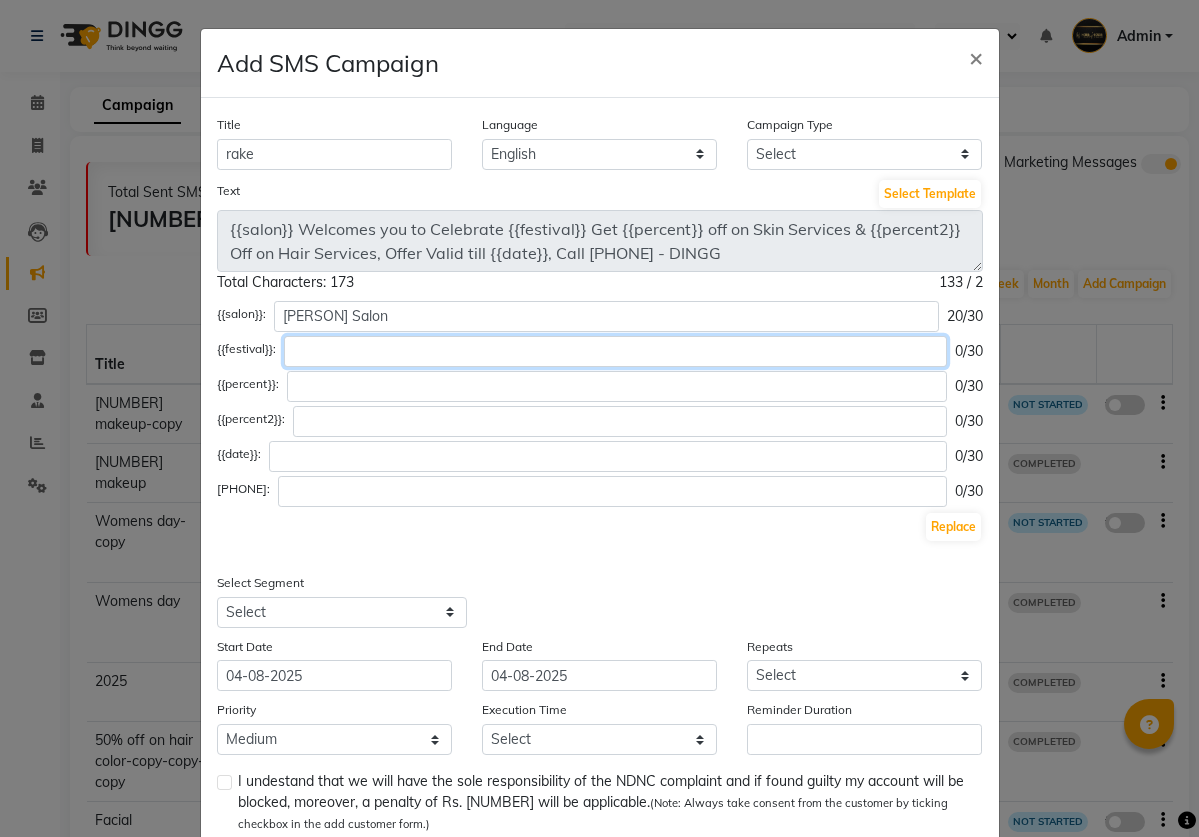 click 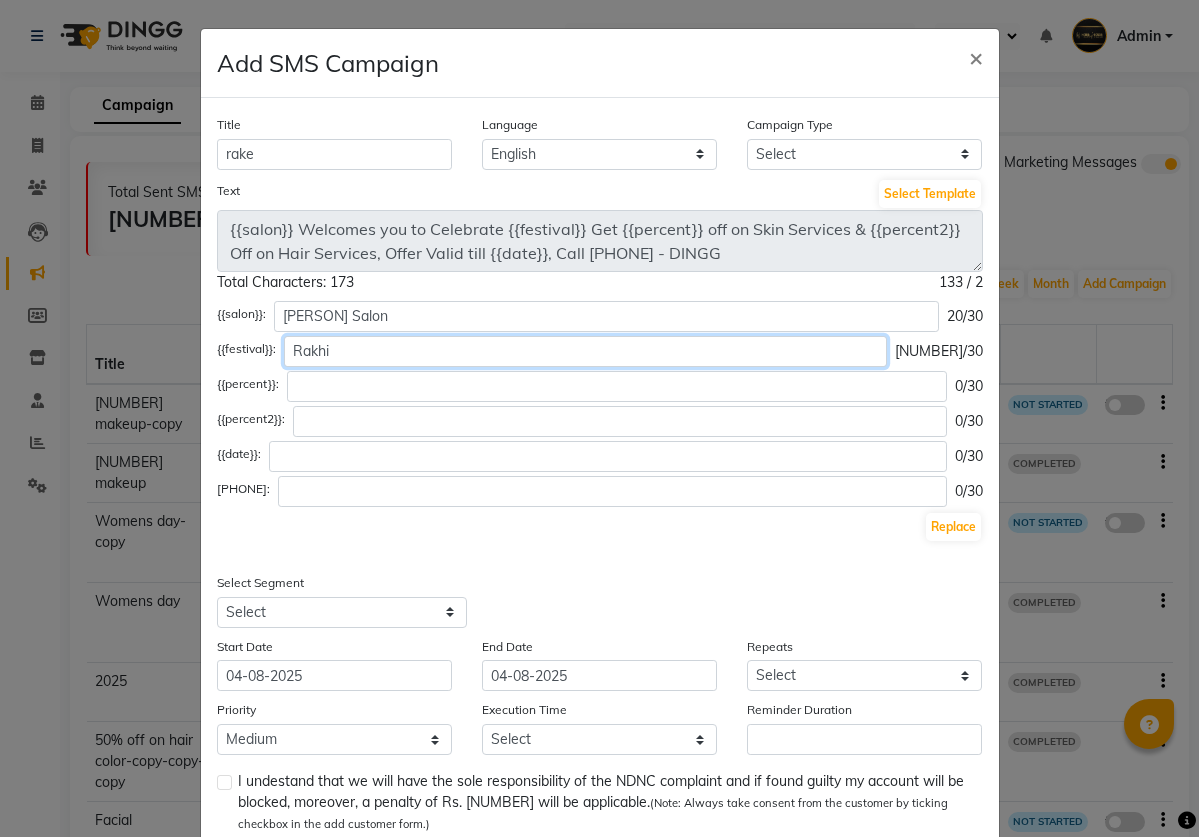 type on "Rakhi" 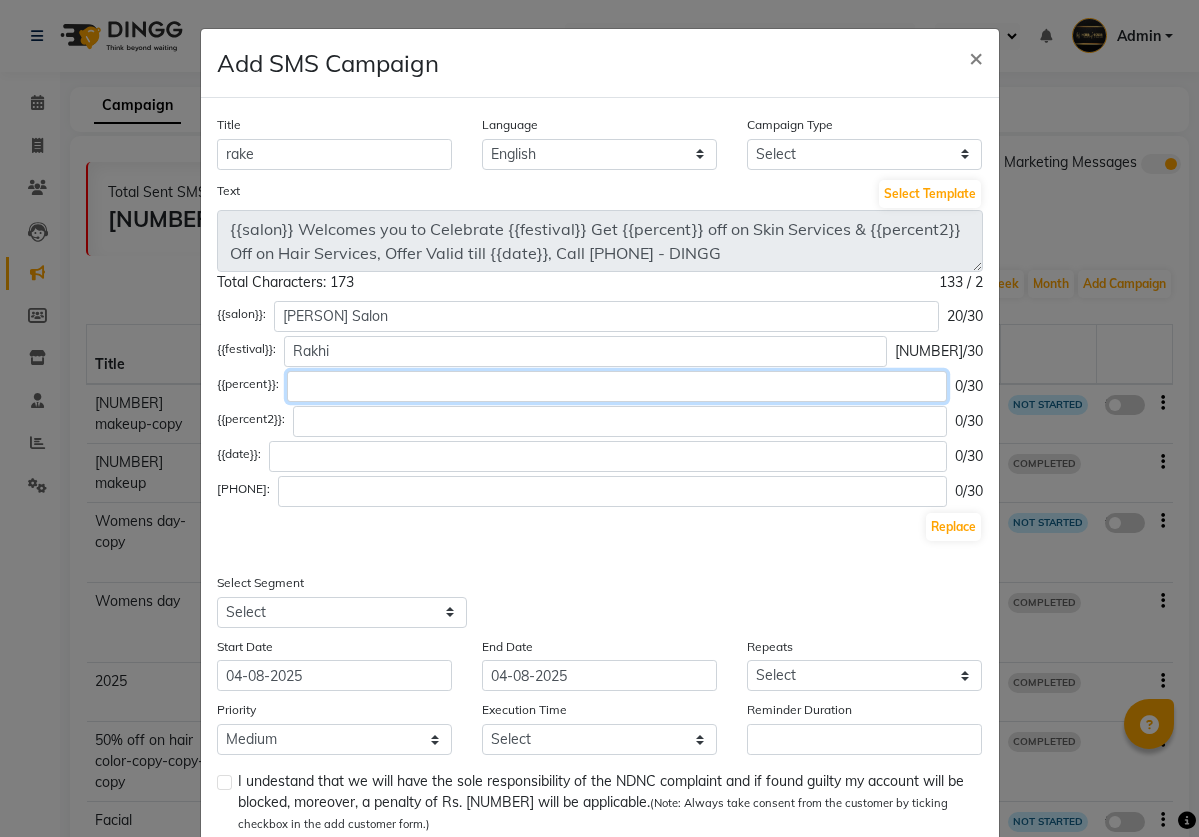 click 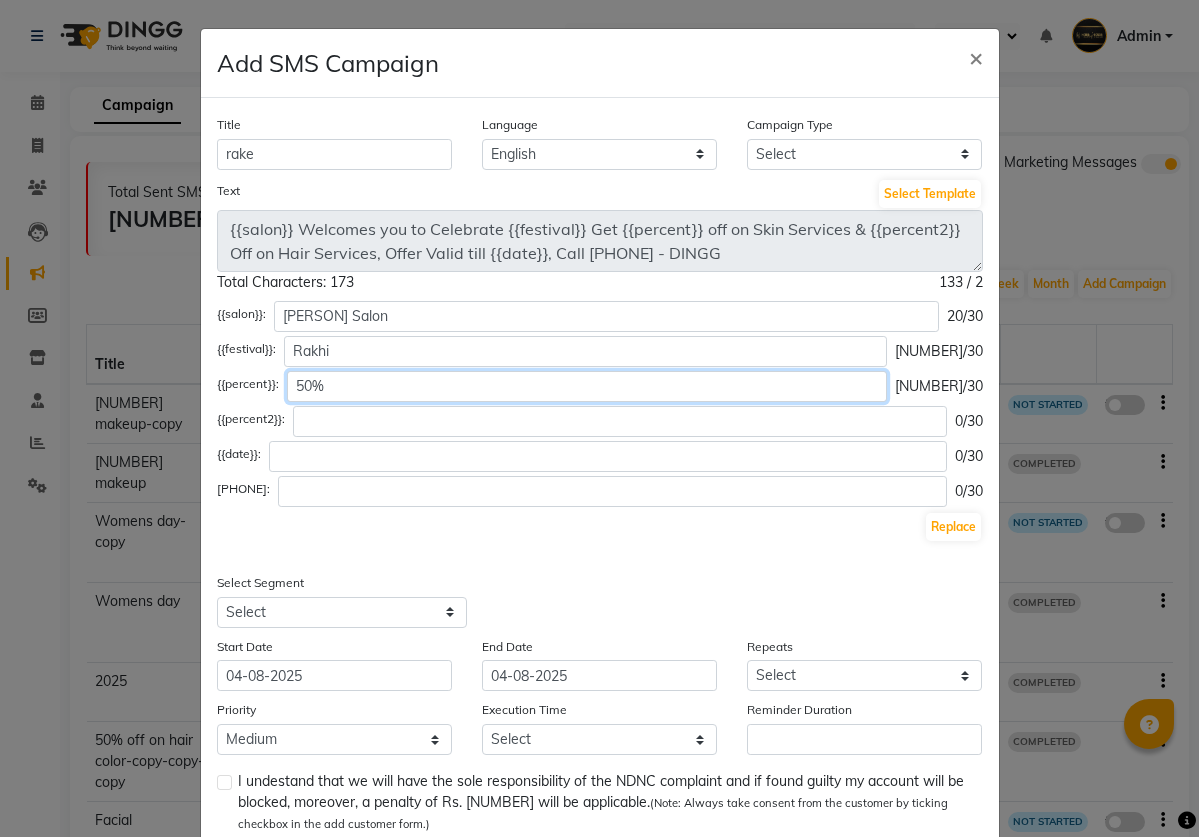 type on "50%" 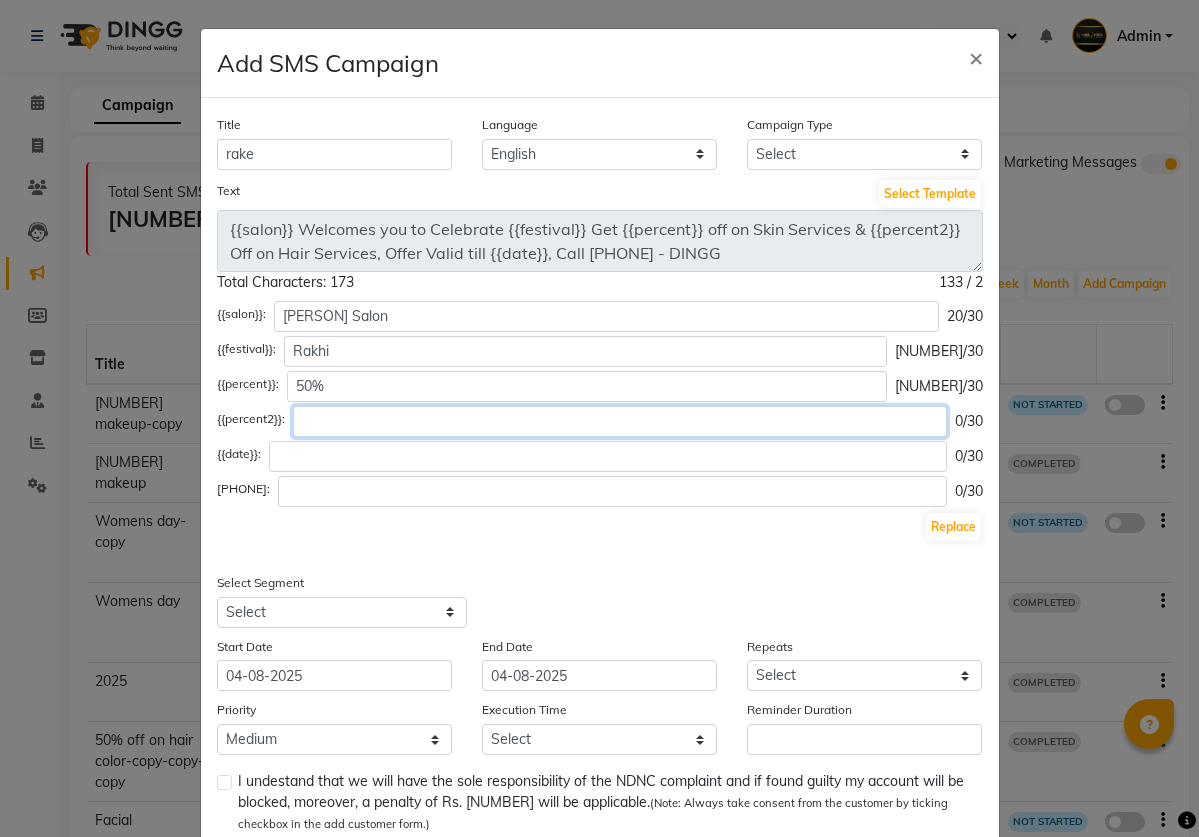 click 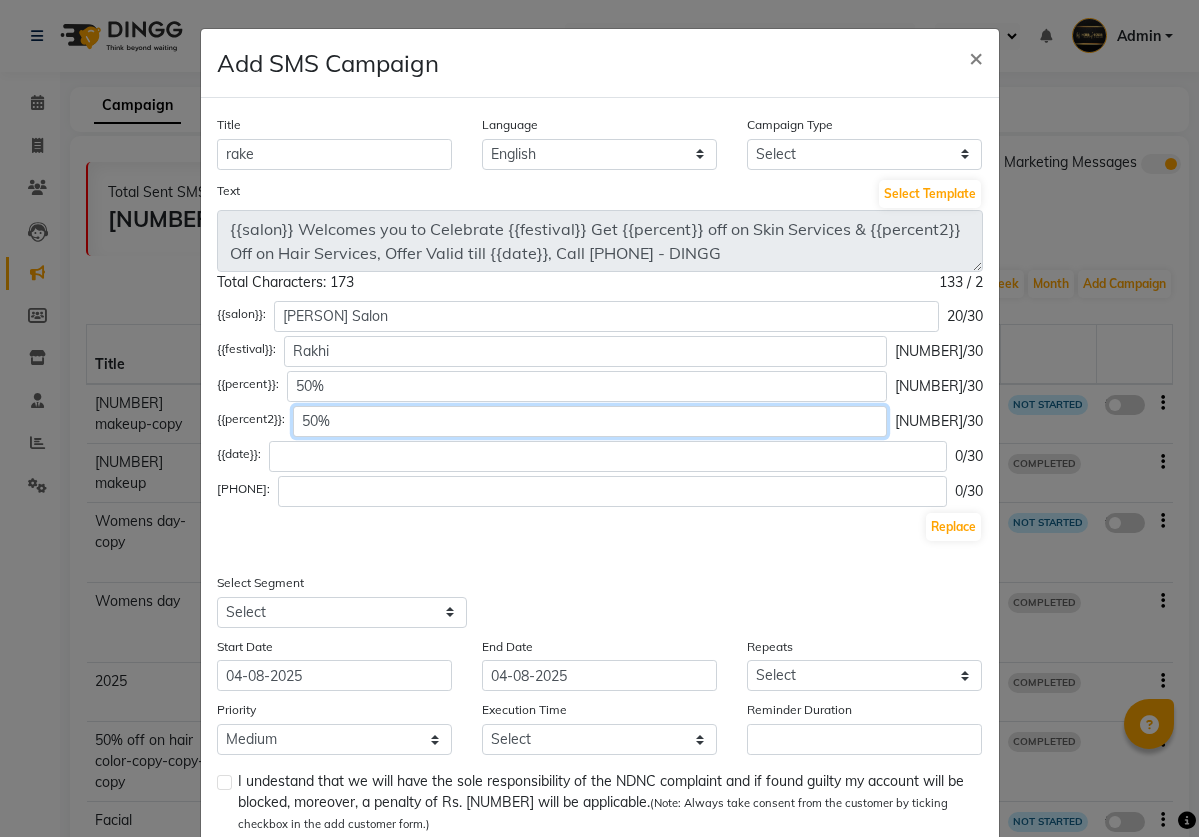 type on "50%" 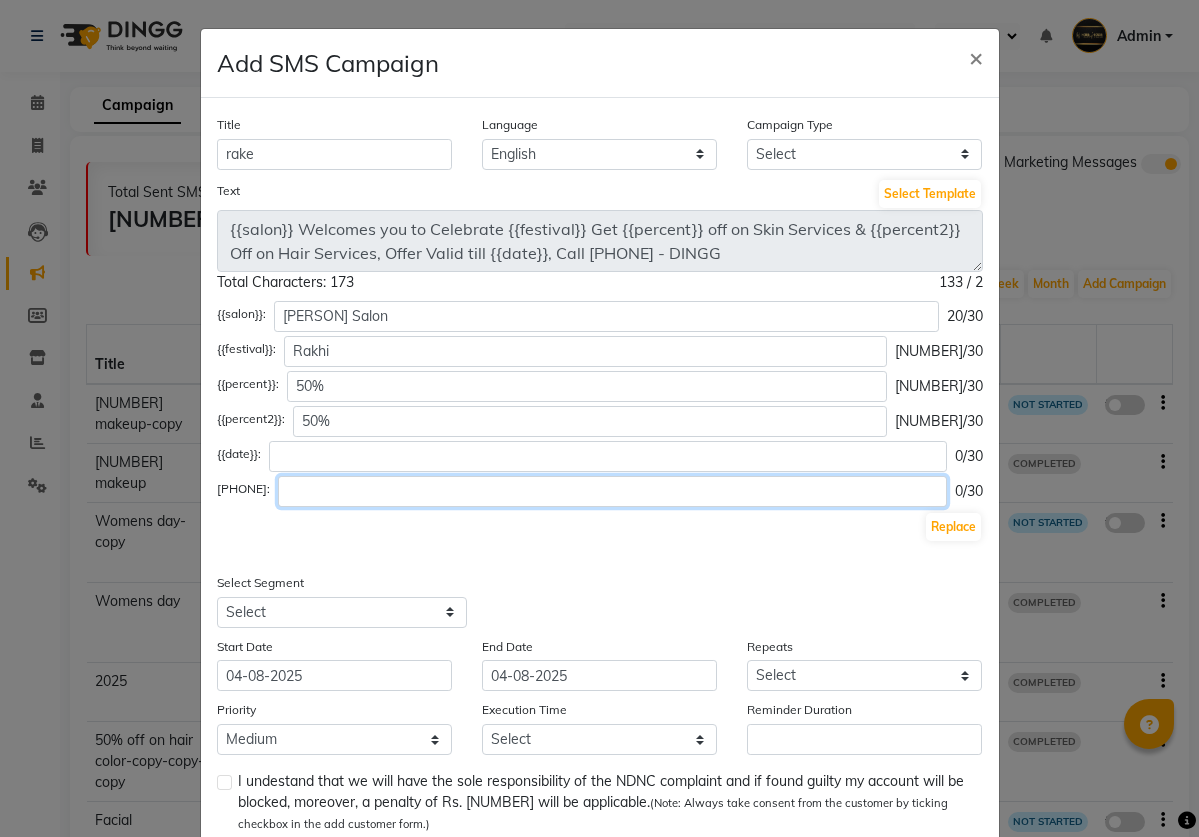 click 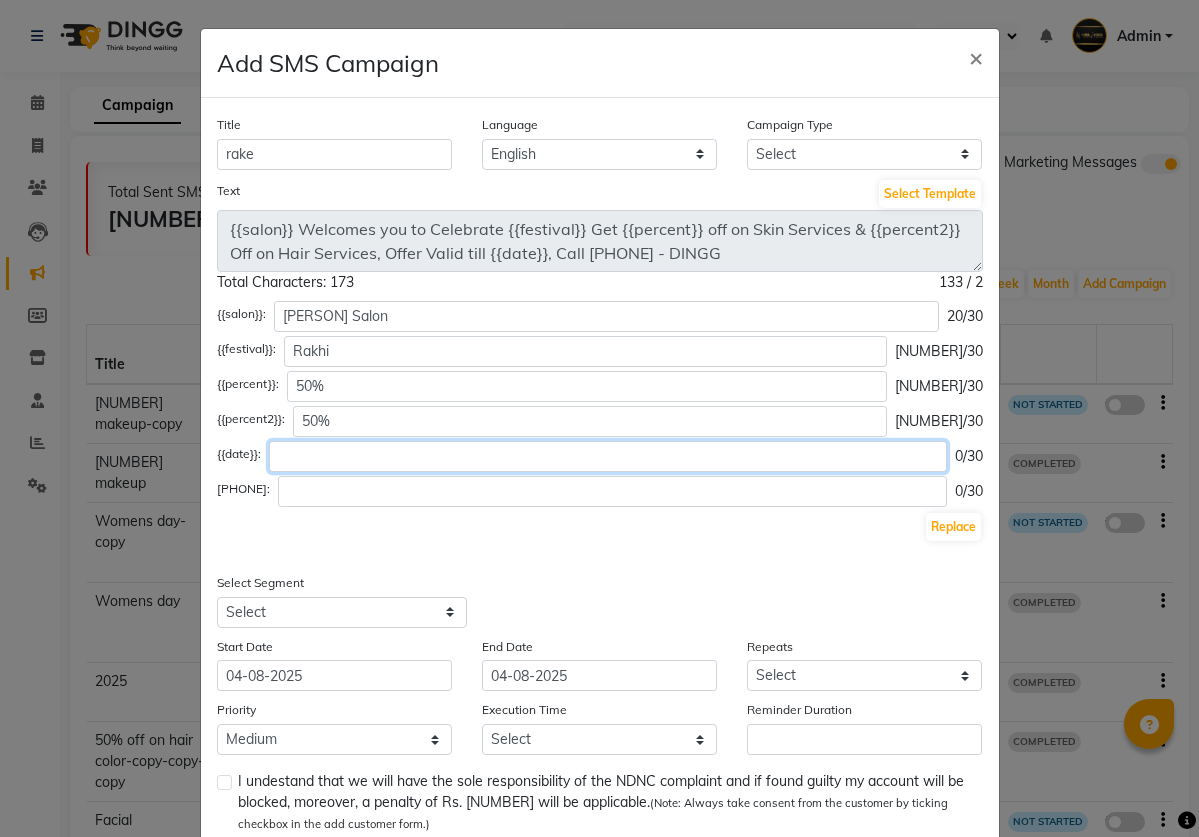click 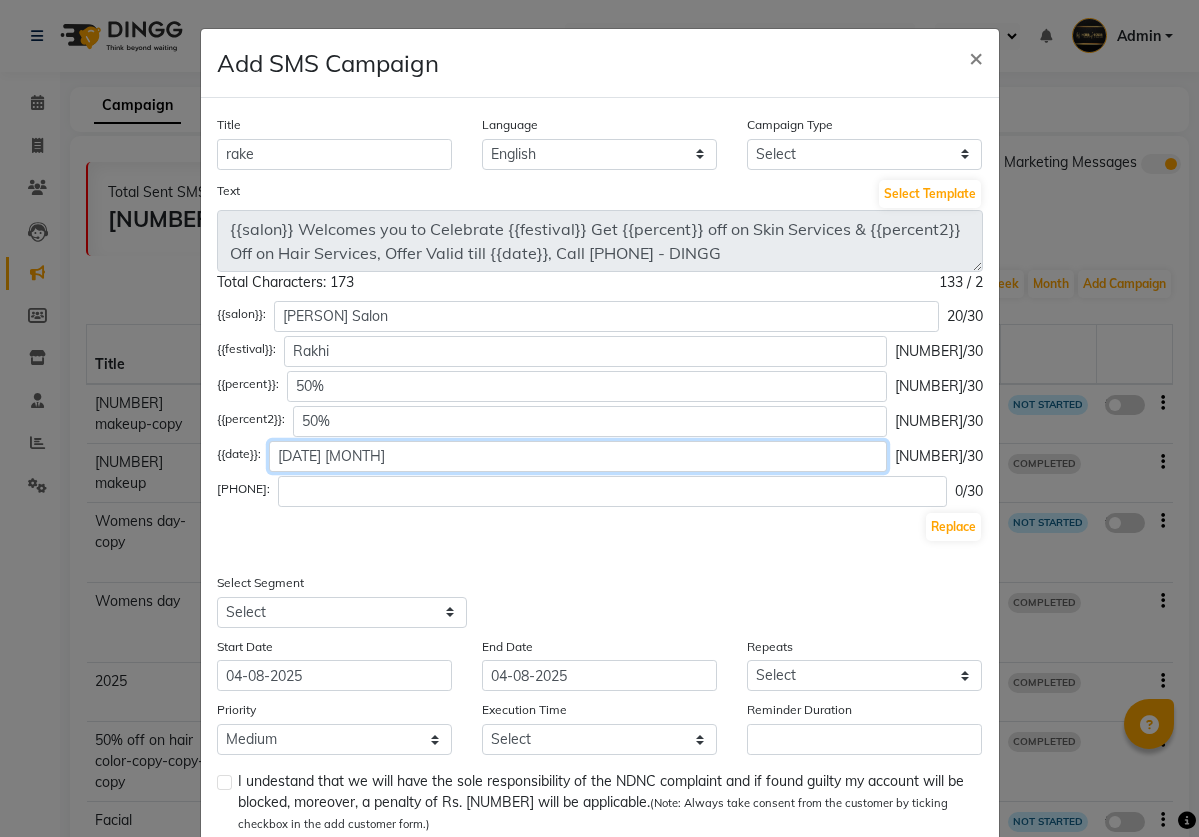 type on "[DATE] [MONTH]" 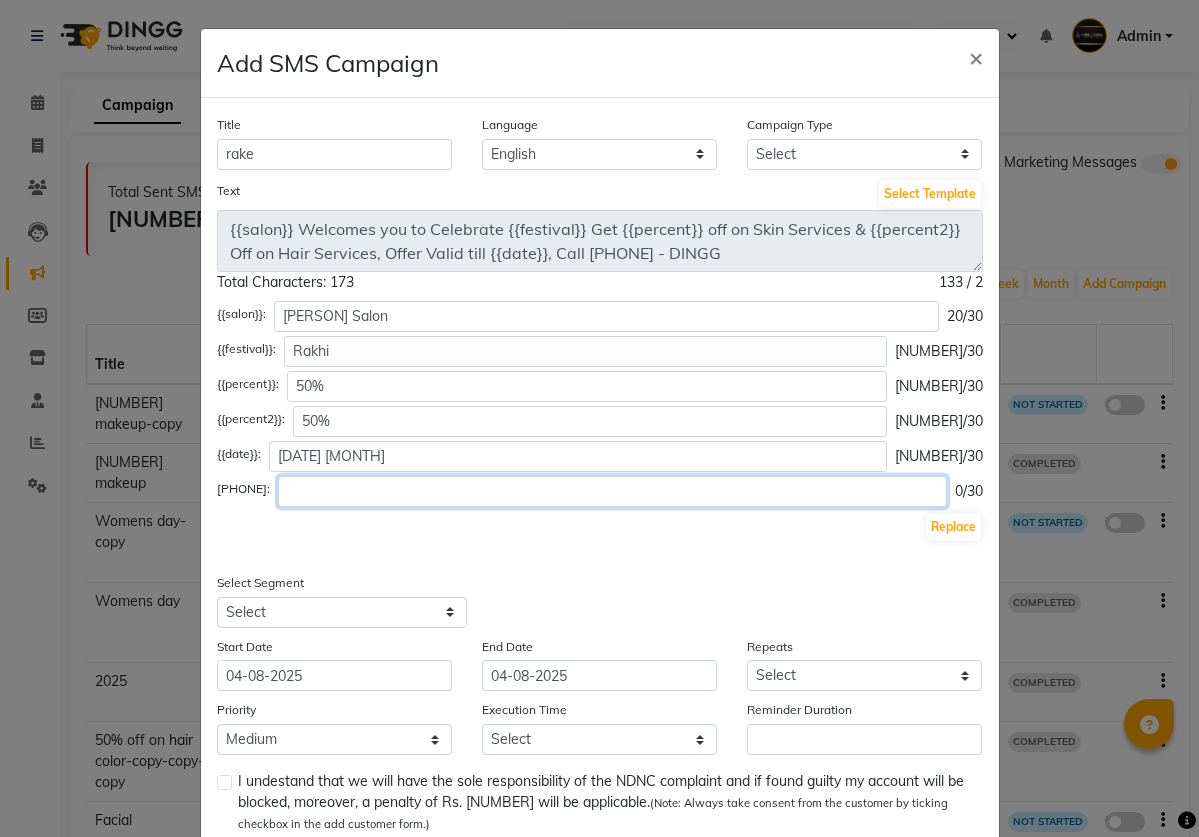 click 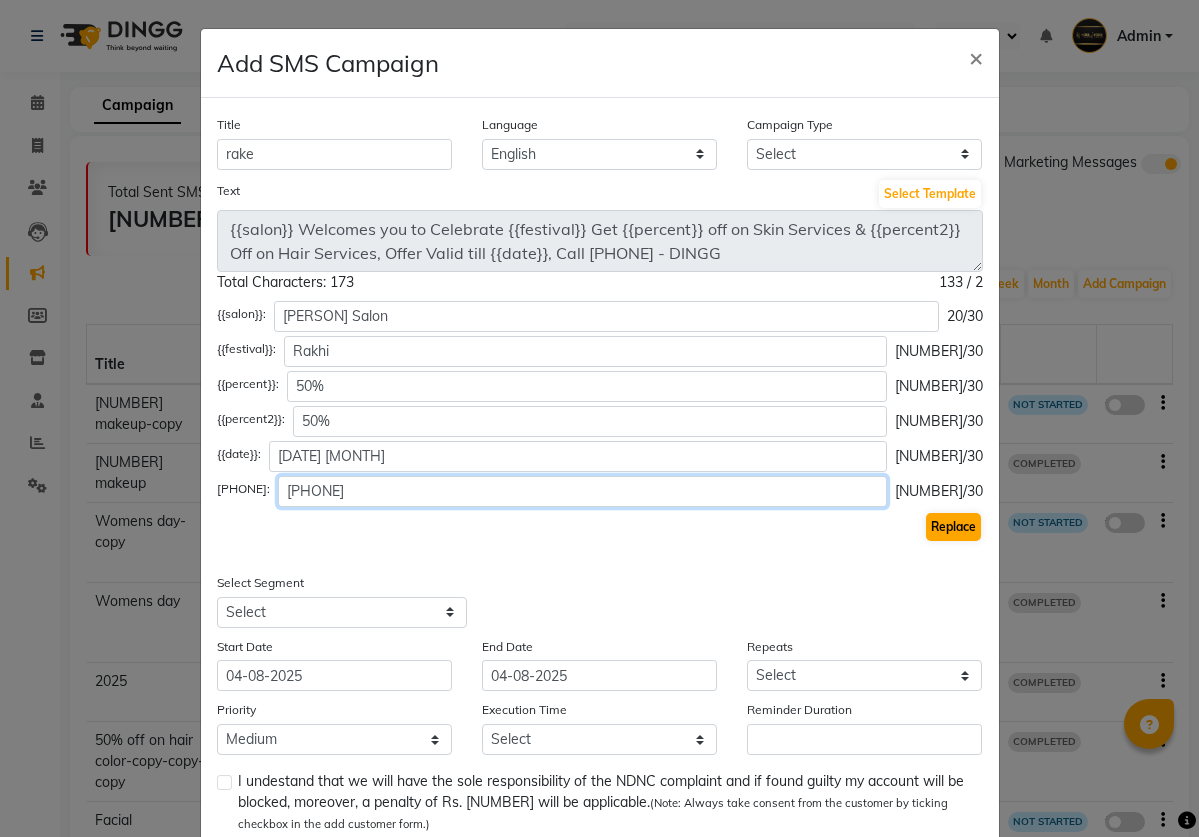 type on "[PHONE]" 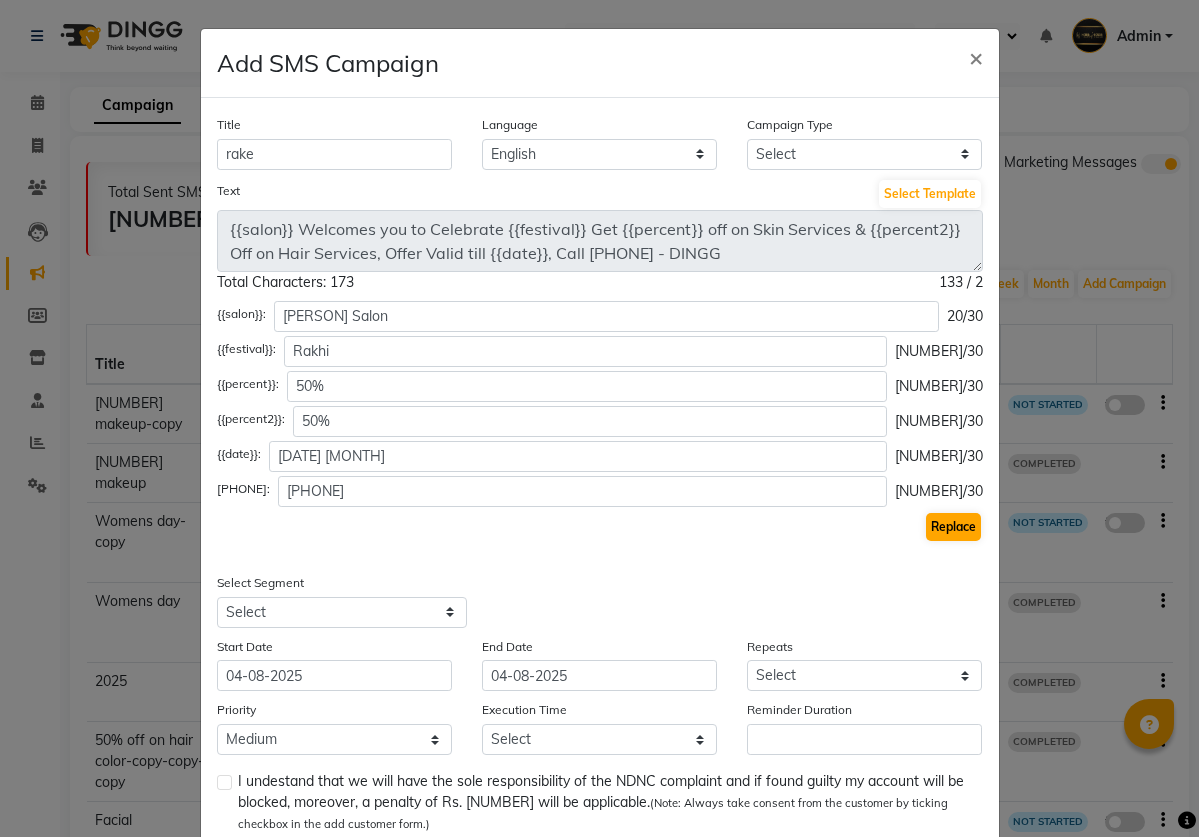click on "Replace" 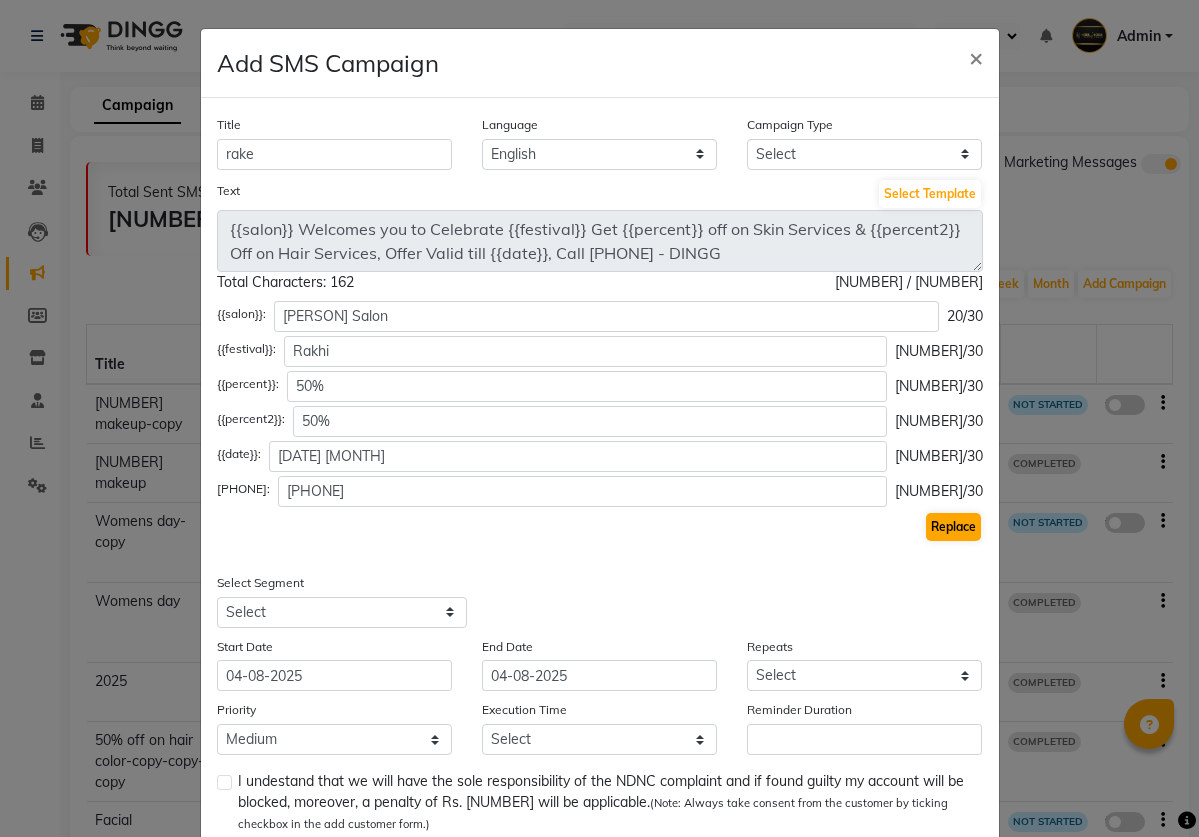 type on "House Of Rouge Salon Welcomes you to Celebrate Rakhi Get 50% off on Skin Services & 50% Off on Hair Services, Offer Valid till 8th August, Call [PHONE] - DINGG" 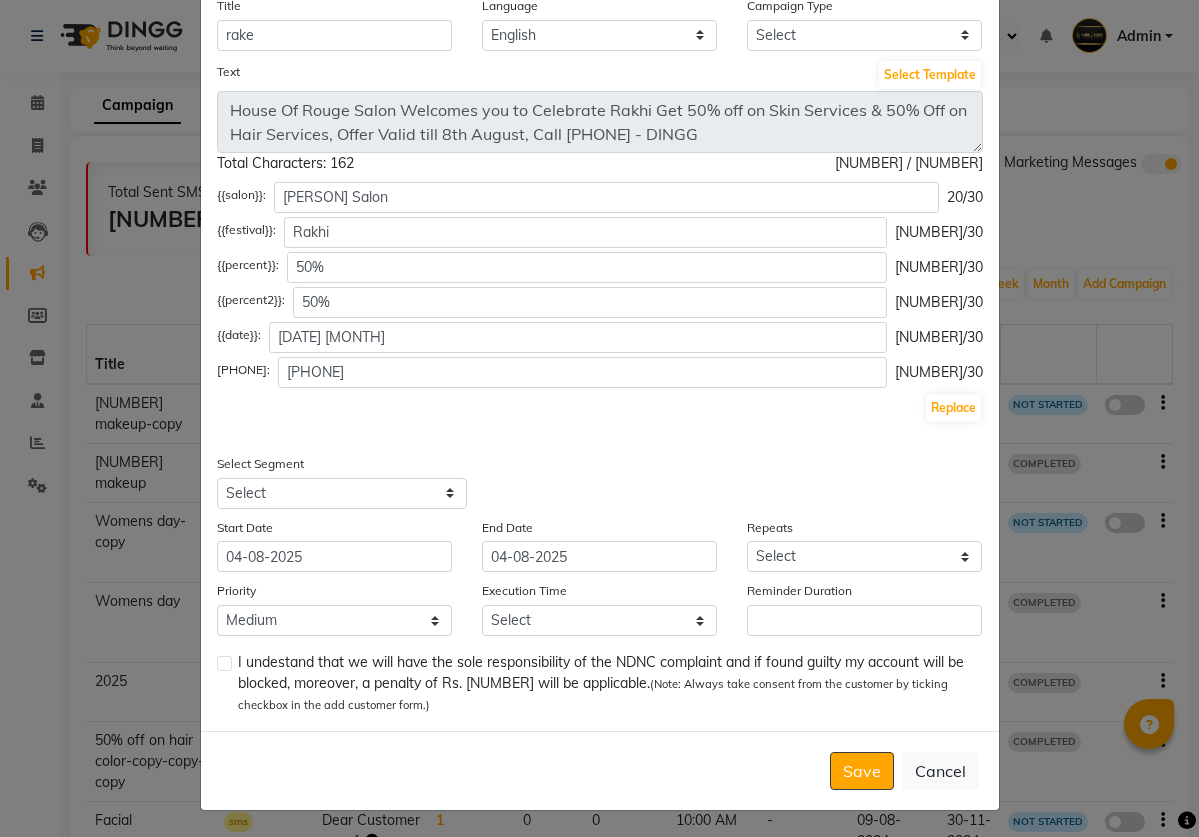 scroll, scrollTop: 118, scrollLeft: 0, axis: vertical 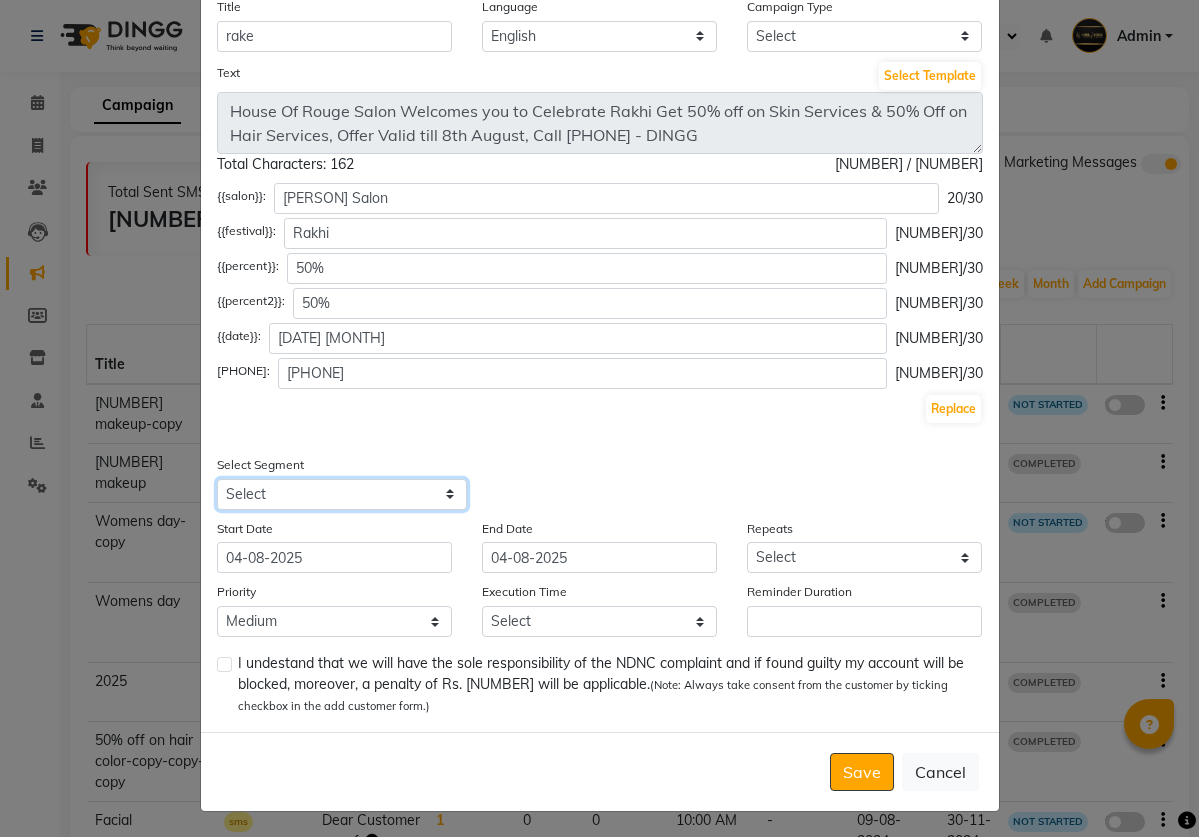 click on "Select All Customers All Male Customer All Female Customer All Members All Customers Visited in last 30 days All Customers Visited in last 60 days but not in last 30 days Inactive/Lost Customers High Ticket Customers Low Ticket Customers Frequent Customers Regular Customers New Customers All Customers with Valid Birthdays All Customers with Valid Anniversary All Customer Visited in 2020 NEW CLIENT Lost Client new 2024 jan to march Males haircut reminder spa reminder facials color mens haircut beard" at bounding box center [342, 494] 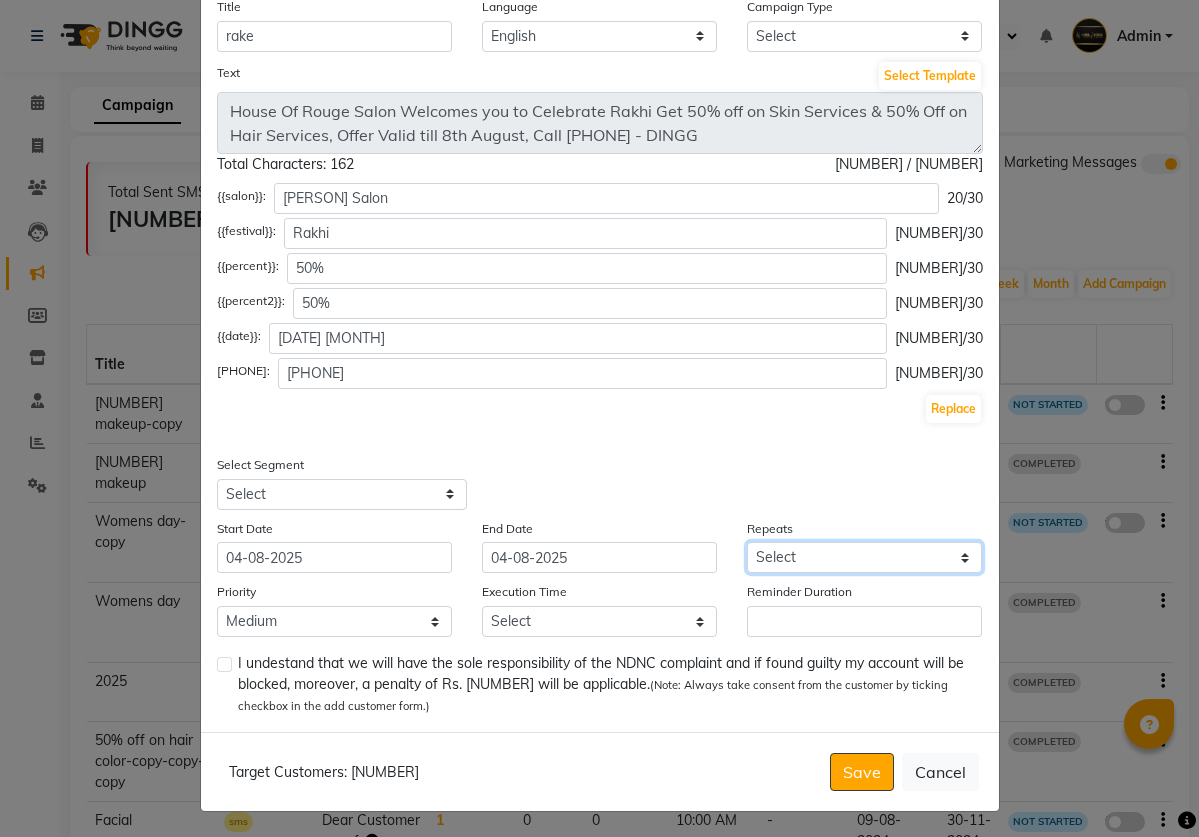 click on "Select Once Daily Alternate Day Weekly Monthly Yearly" at bounding box center (864, 557) 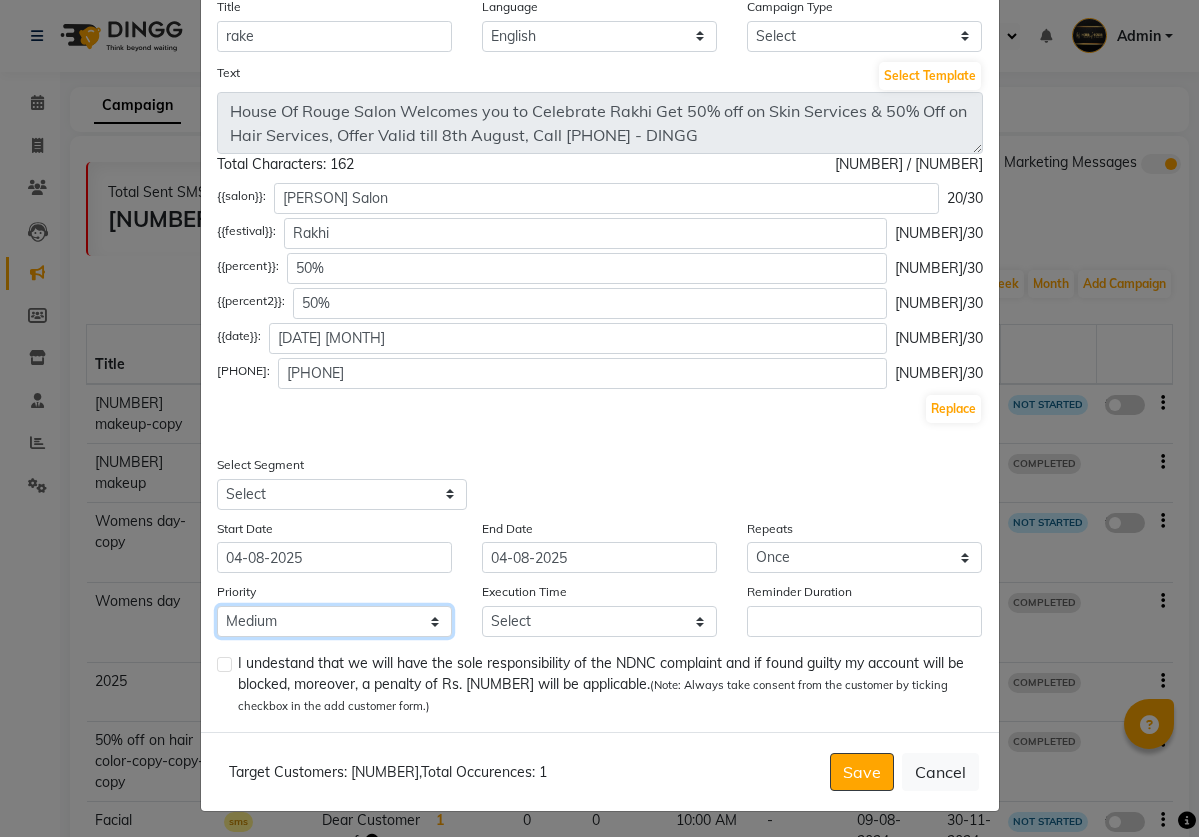 select on "1" 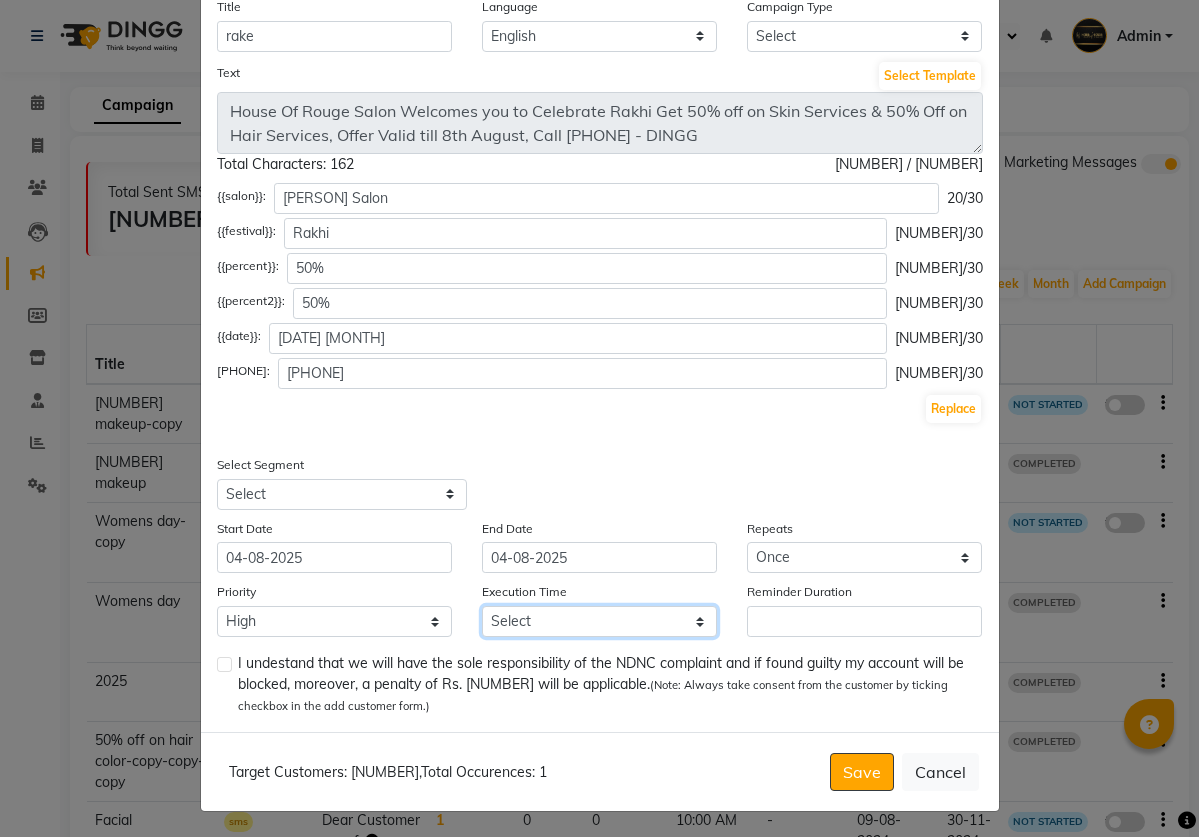 click on "Select 09:00 AM 09:15 AM 09:30 AM 09:45 AM 10:00 AM 10:15 AM 10:30 AM 10:45 AM 11:00 AM 11:15 AM 11:30 AM 11:45 AM 12:00 PM 12:15 PM 12:30 PM 12:45 PM 01:00 PM 01:15 PM 01:30 PM 01:45 PM 02:00 PM 02:15 PM 02:30 PM 02:45 PM 03:00 PM 03:15 PM 03:30 PM 03:45 PM 04:00 PM 04:15 PM 04:30 PM 04:45 PM 05:00 PM 05:15 PM 05:30 PM 05:45 PM 06:00 PM 06:15 PM 06:30 PM 06:45 PM 07:00 PM 07:15 PM 07:30 PM 07:45 PM 08:00 PM 08:15 PM 08:30 PM 08:45 PM" at bounding box center (599, 621) 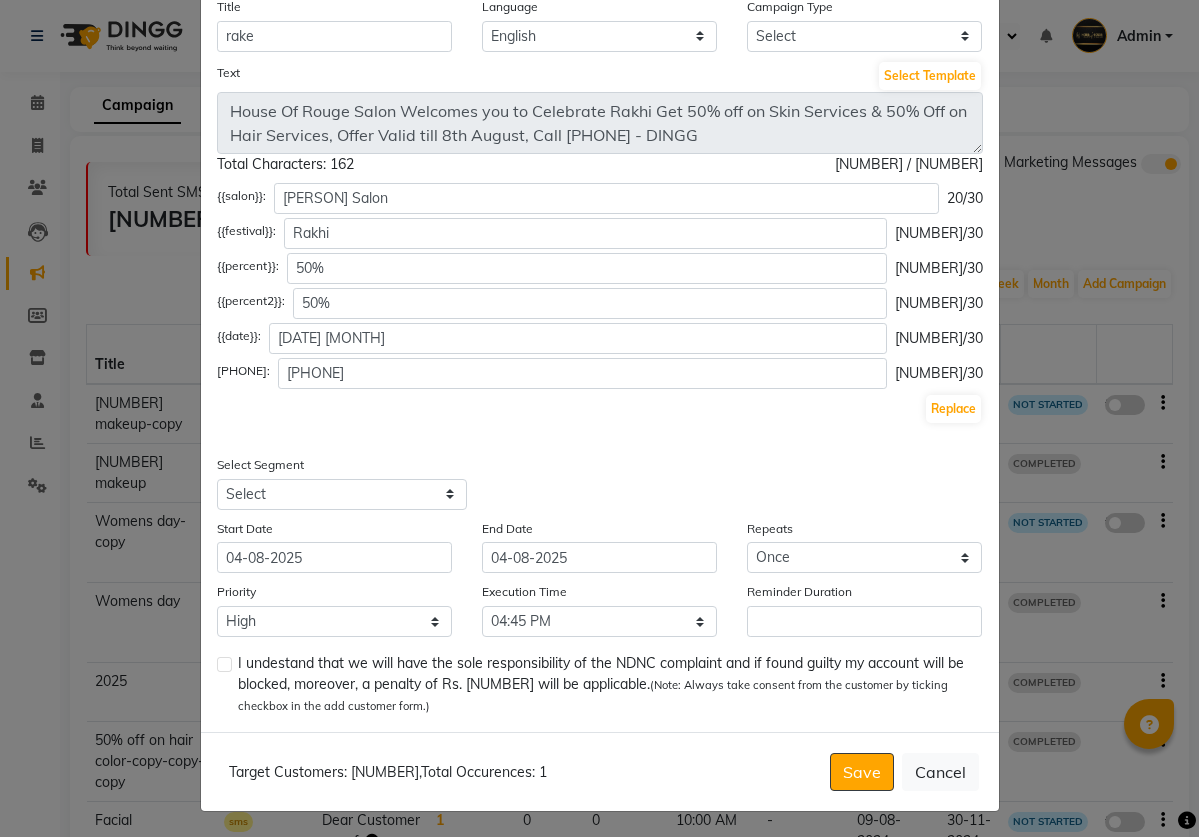 click 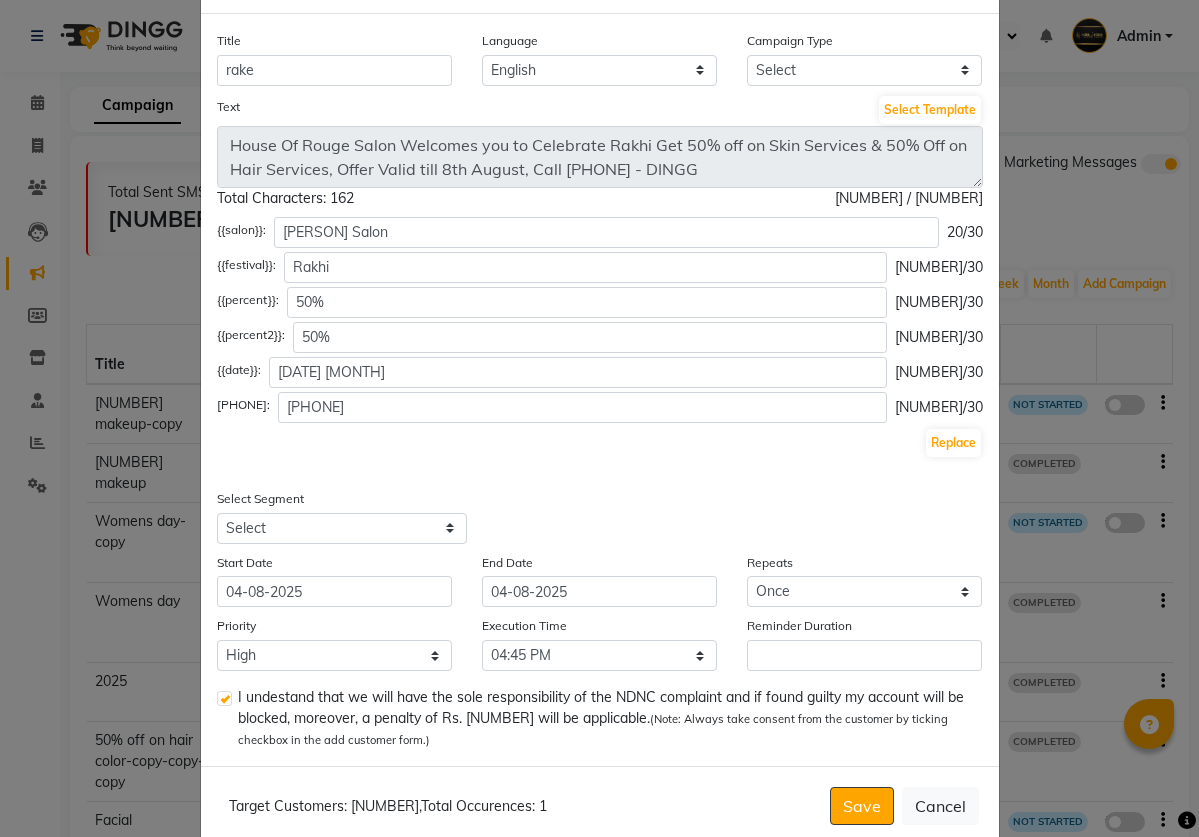 scroll, scrollTop: 84, scrollLeft: 0, axis: vertical 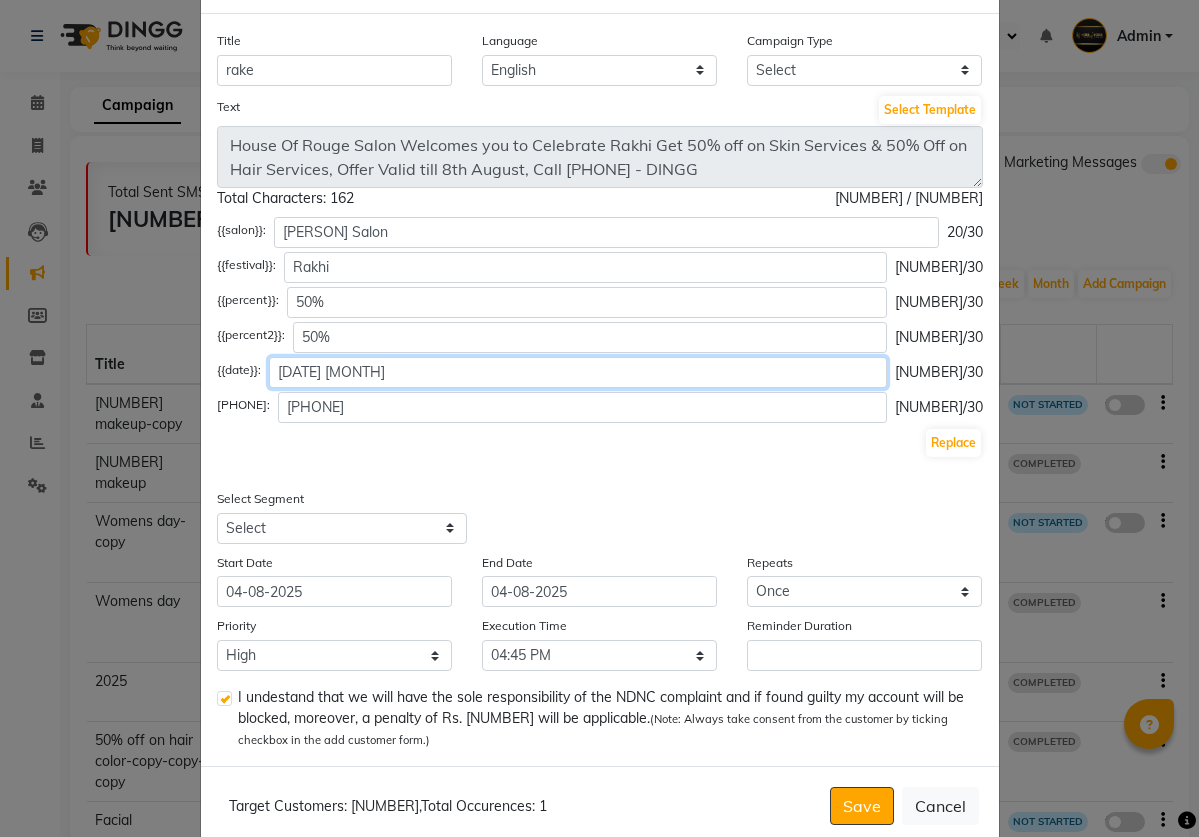 click on "[DATE] [MONTH]" 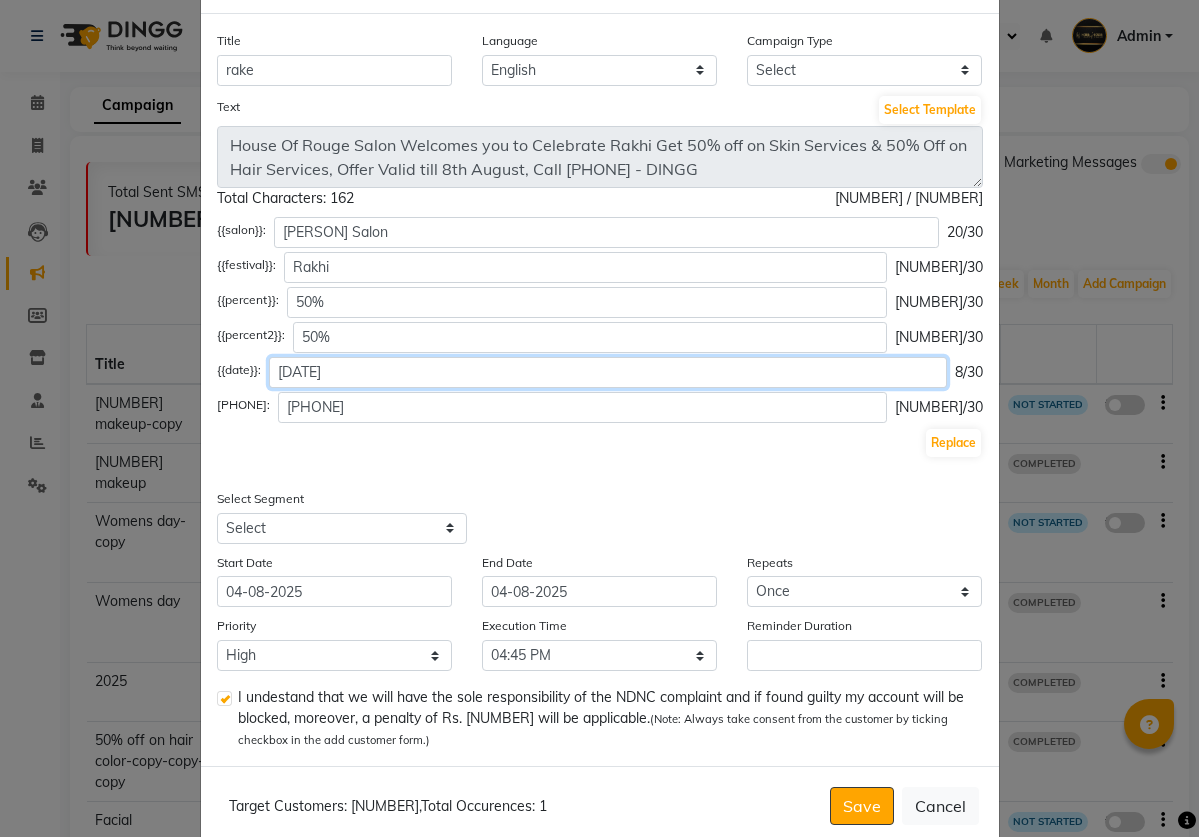 click on "[DATE]" 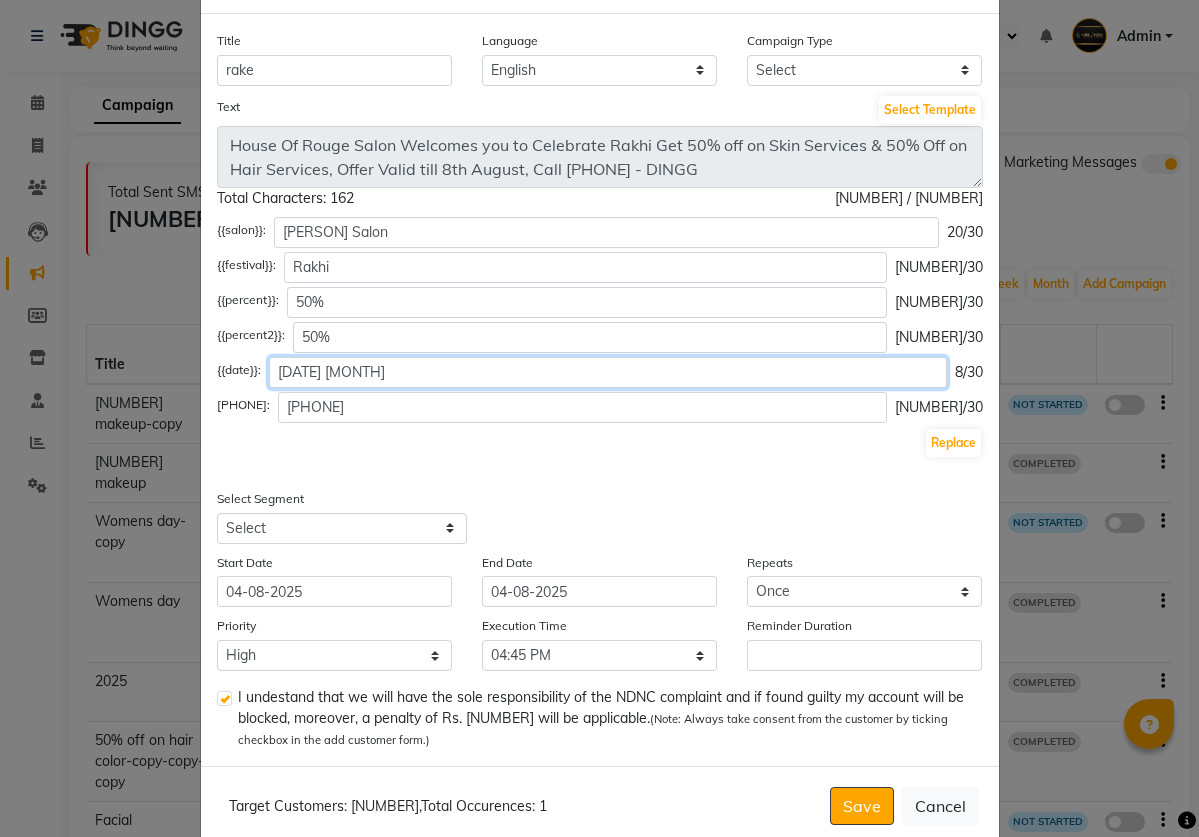 click on "[DATE] [MONTH]" 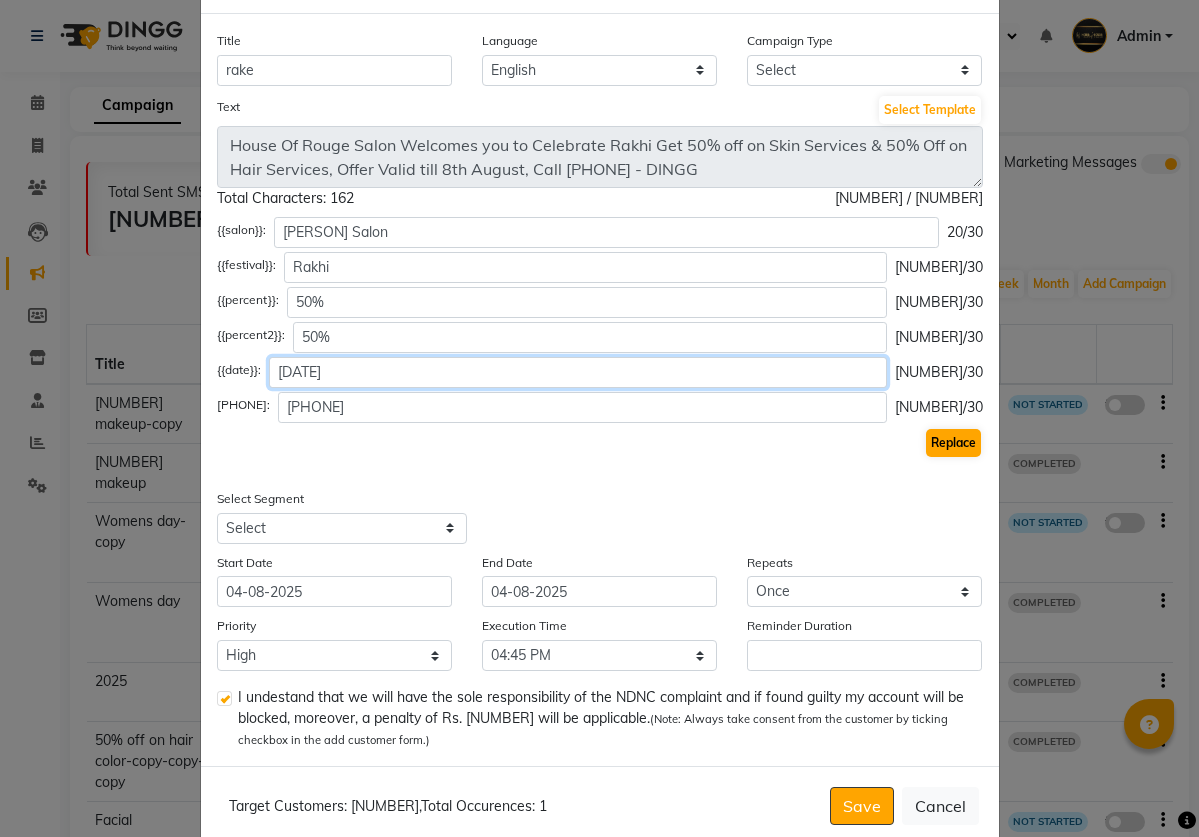 type on "[DATE]" 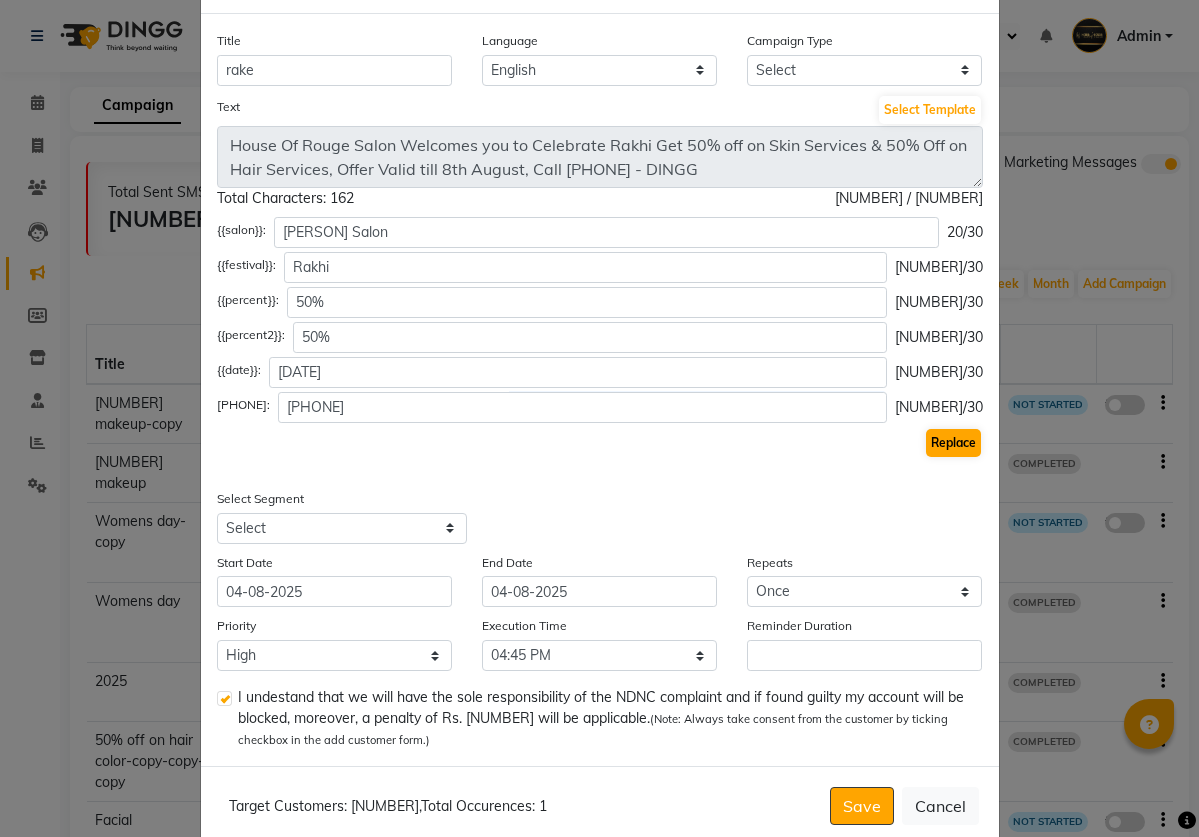 click on "Replace" 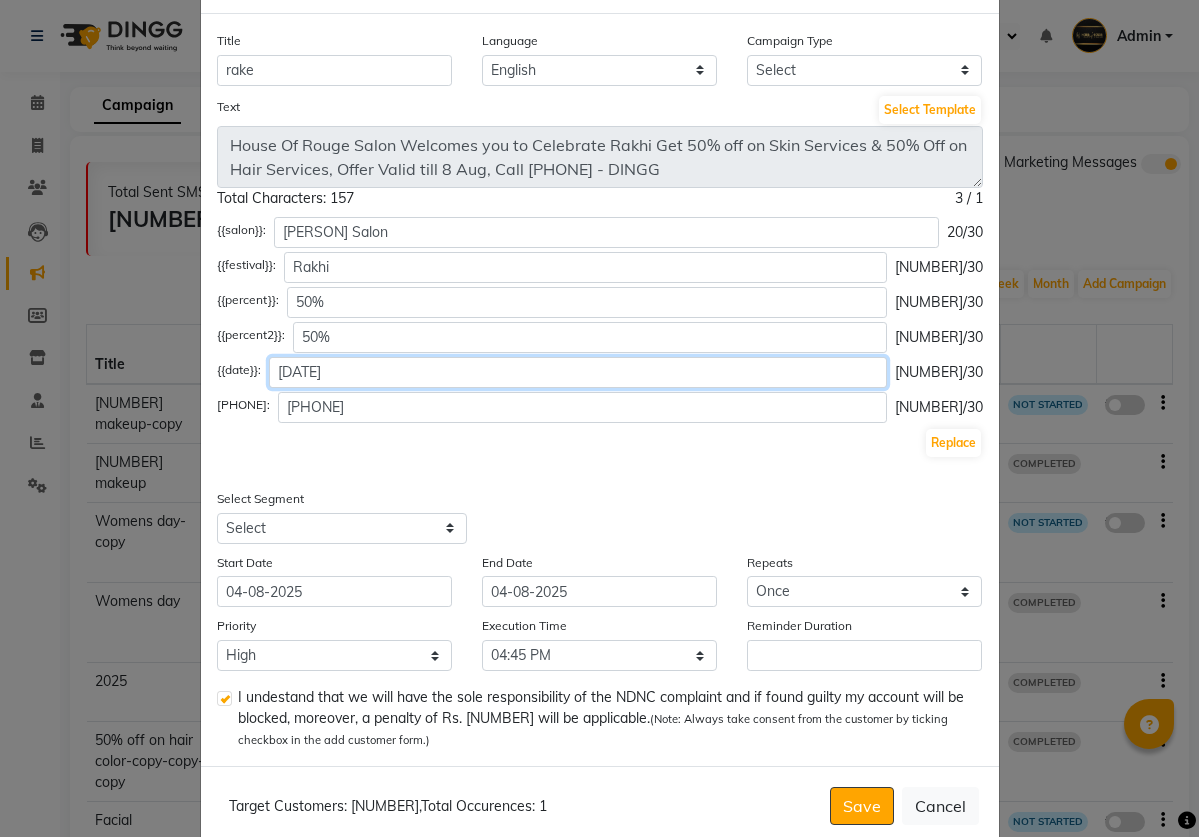 click on "[DATE]" 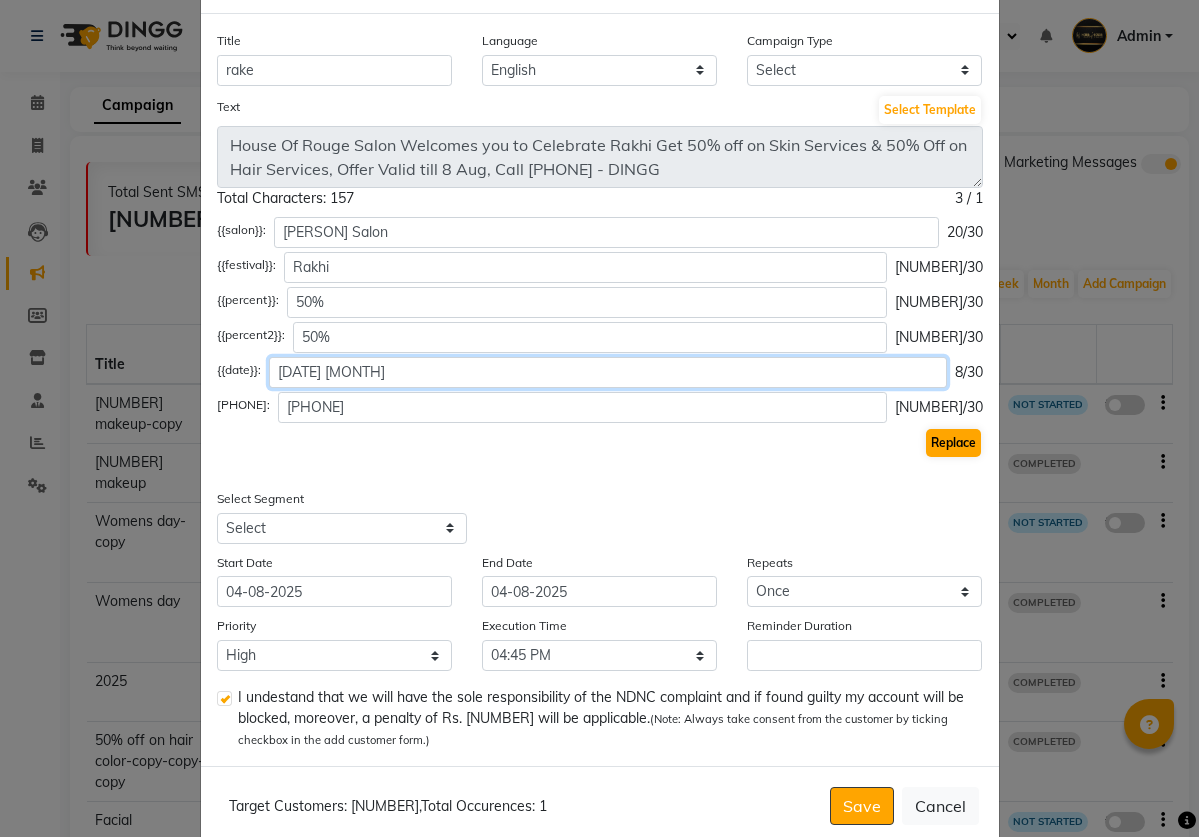 type on "[DATE] [MONTH]" 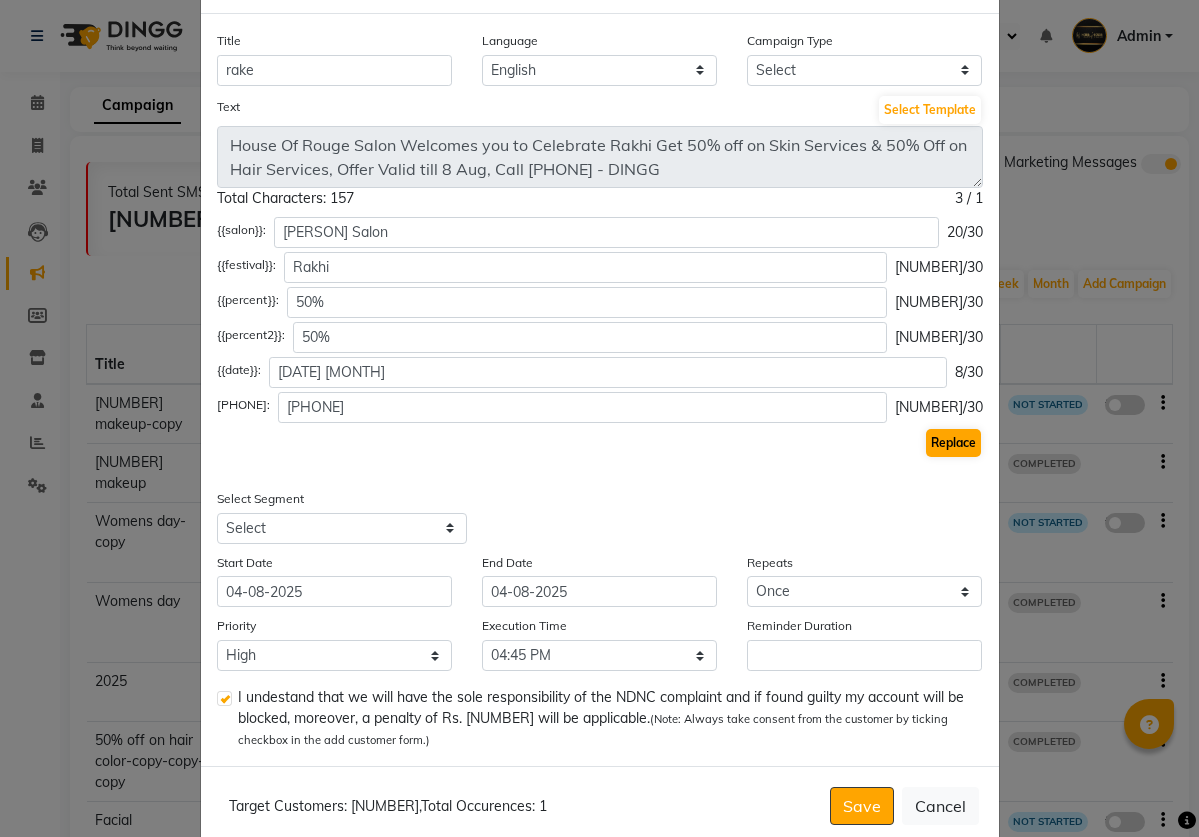 click on "Replace" 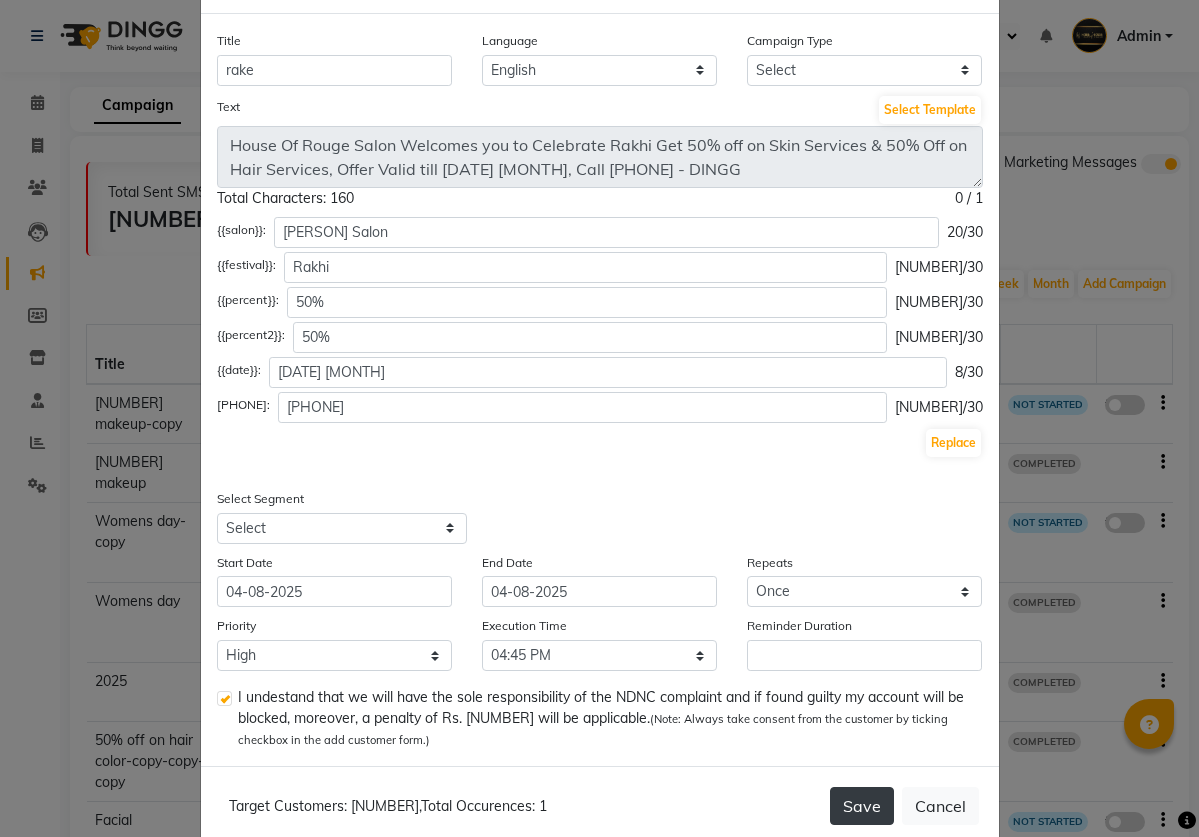 click on "Save" 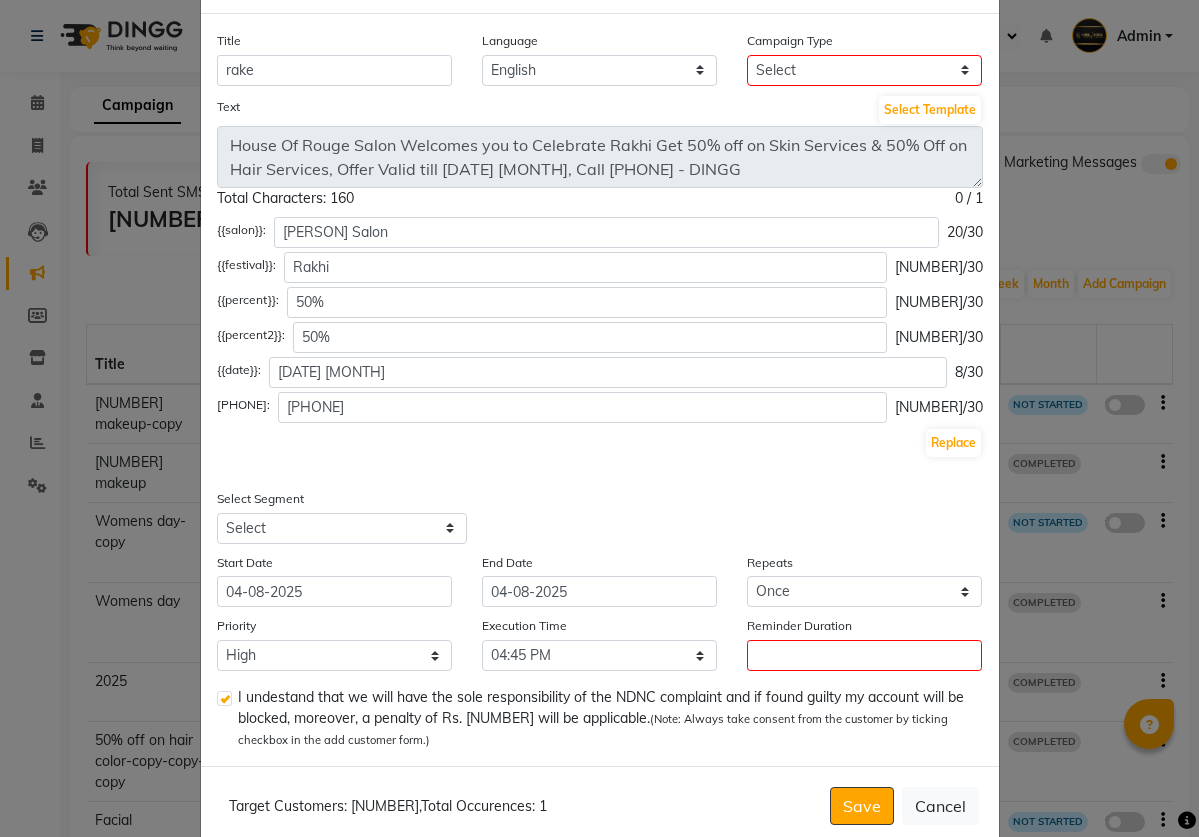 click on "Add SMS Campaign × Title rake Language English Campaign Type Select Birthday Anniversary Promotional Service reminder Text Select Template House Of Rouge Salon Welcomes you to Celebrate Rakhi Get 50% off on Skin Services & 50% Off on Hair Services, Offer Valid till [DATE] [MONTH], Call [PHONE] - DINGG Total Characters: 160 0 / 1  {{salon}}: House Of Rouge Salon 20/30 {{festival}}: Rakhi 5/30 {{percent}}: 50% 3/30 {{percent2}}: 50% 3/30 {{date}}: [DATE] [MONTH] 8/30 {{mobile}}: [PHONE] 10/30 Replace Select Segment Select All Customers All Male Customer All Female Customer All Members All Customers Visited in last 30 days All Customers Visited in last 60 days but not in last 30 days Inactive/Lost Customers High Ticket Customers Low Ticket Customers Frequent Customers Regular Customers New Customers All Customers with Valid Birthdays All Customers with Valid Anniversary All Customer Visited in 2020 NEW CLIENT Lost Client new 2024 jan to march Males haircut reminder spa reminder facials color mens haircut beard Start Date 04-08-2025 Once" 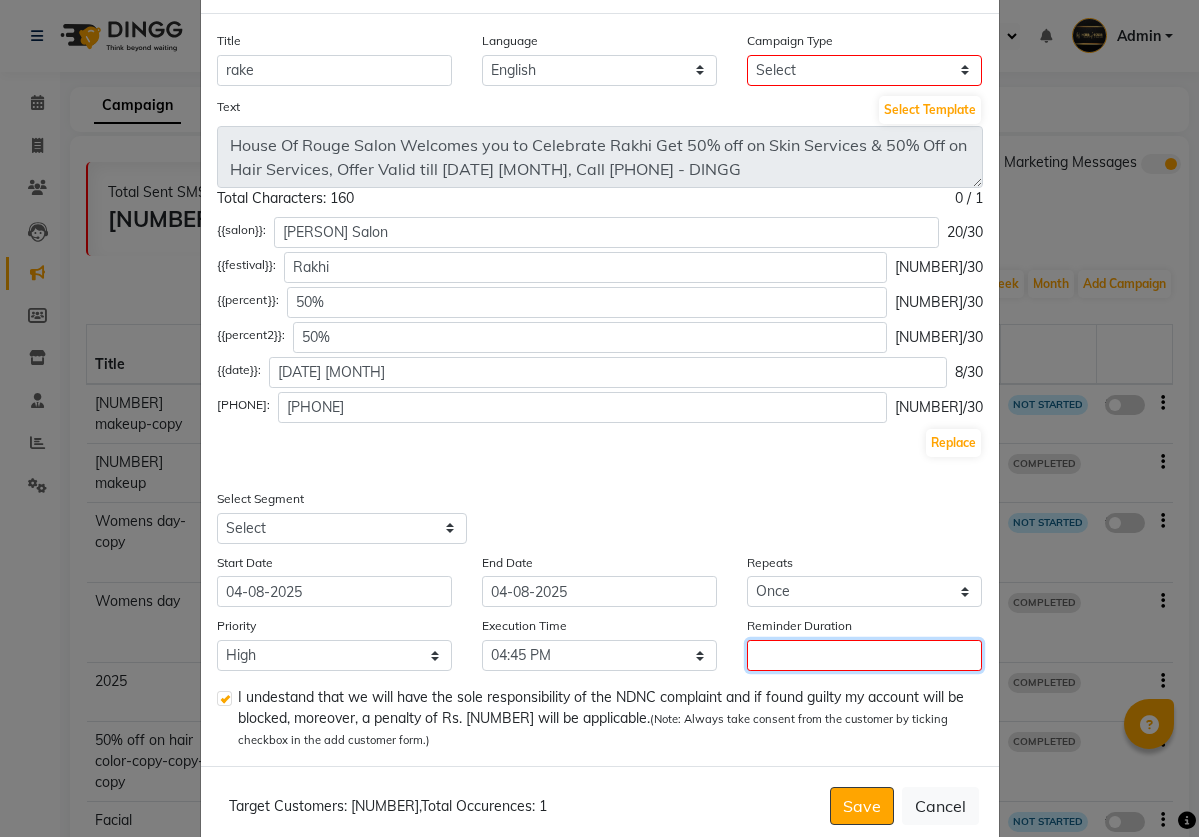 click on "Reminder Duration" at bounding box center (864, 655) 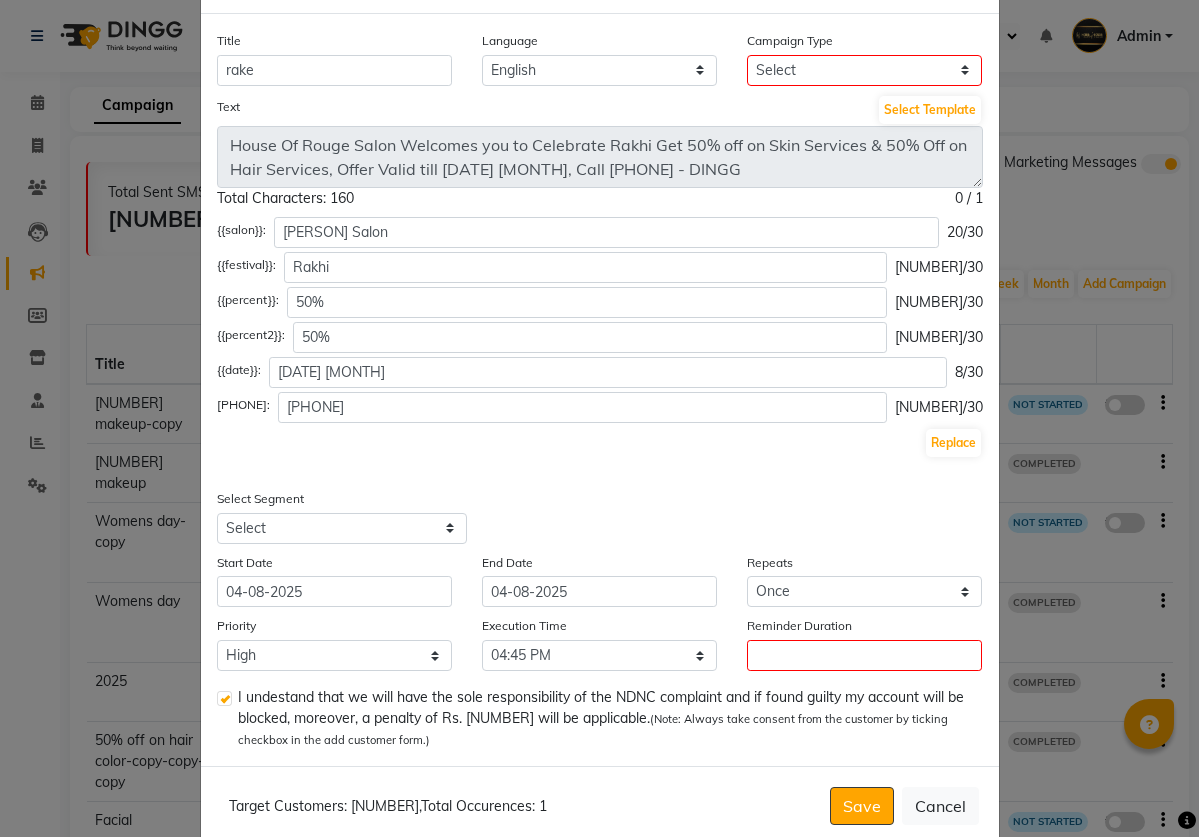 click on "I undestand that we will have the sole responsibility of the NDNC complaint and if found guilty my account will be blocked, moreover, a penalty of Rs. 25000 will be applicable.  (Note: Always take consent from the customer by ticking checkbox in the add customer form.)" 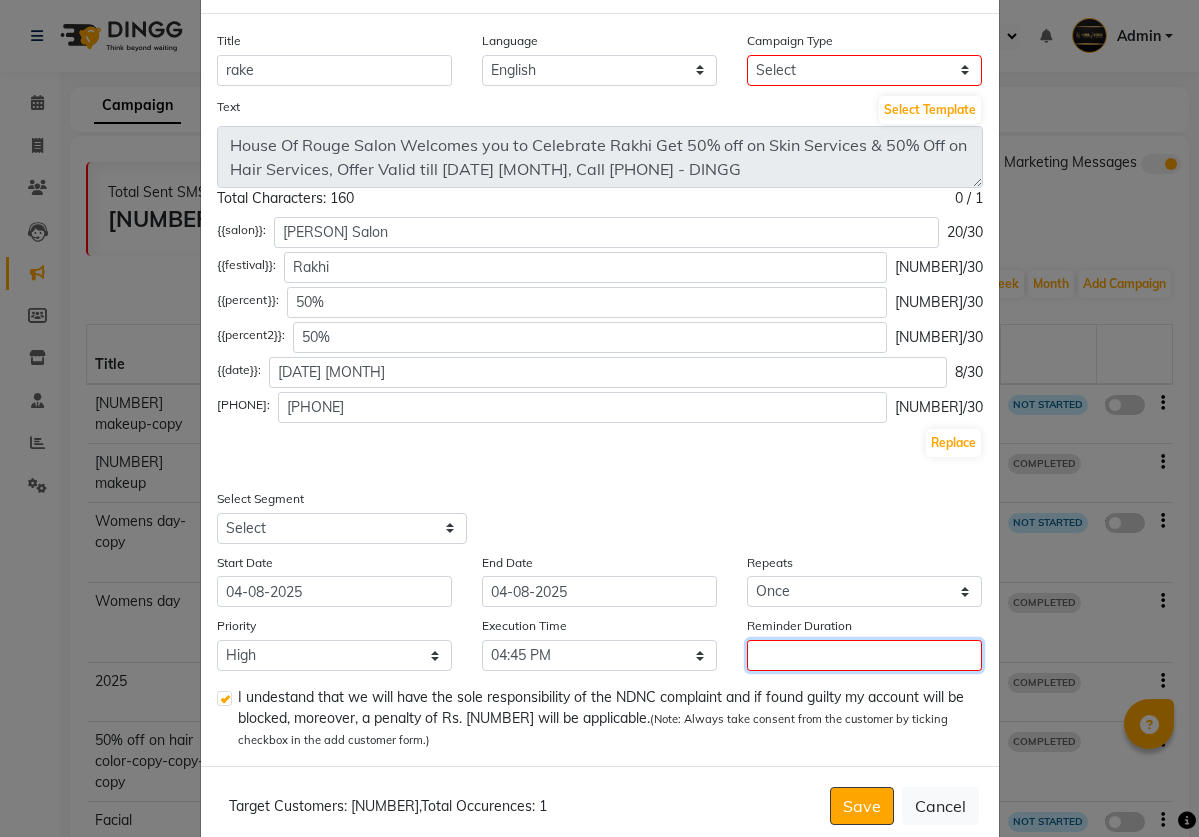click on "Reminder Duration" at bounding box center [864, 655] 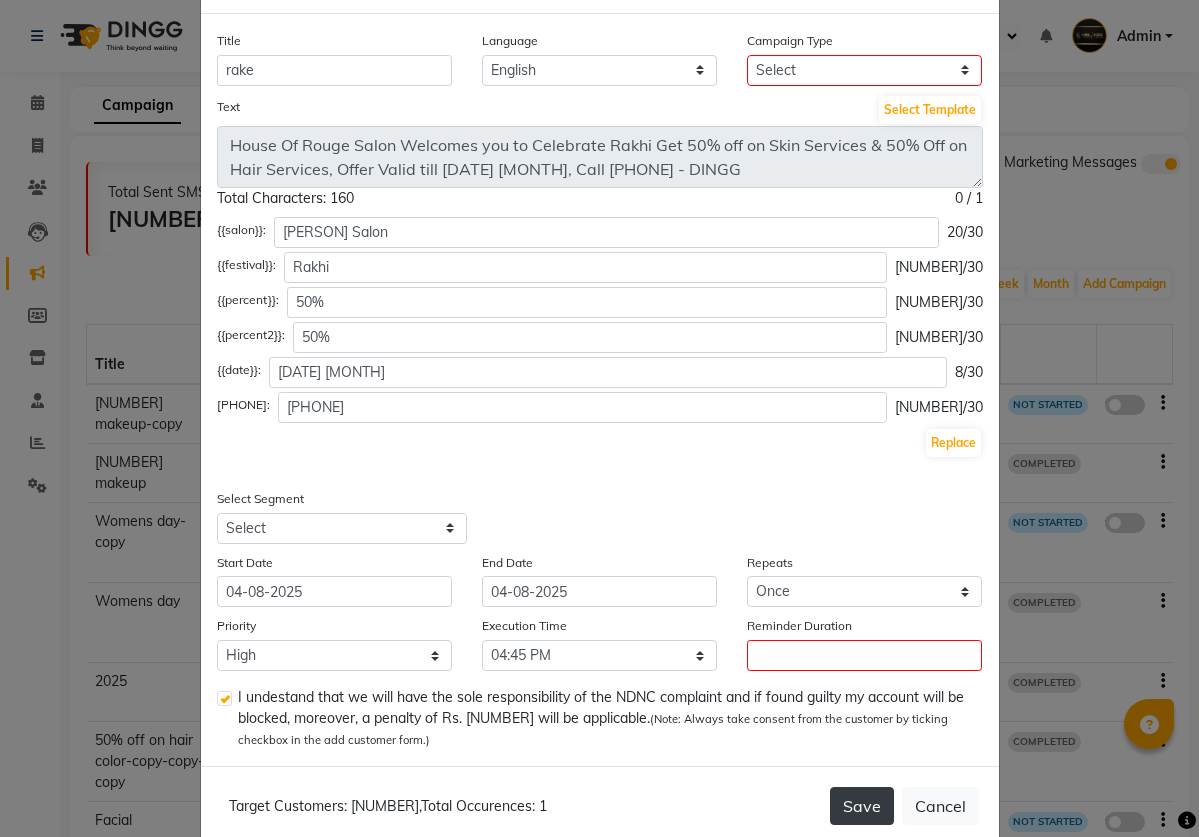 click on "Save" 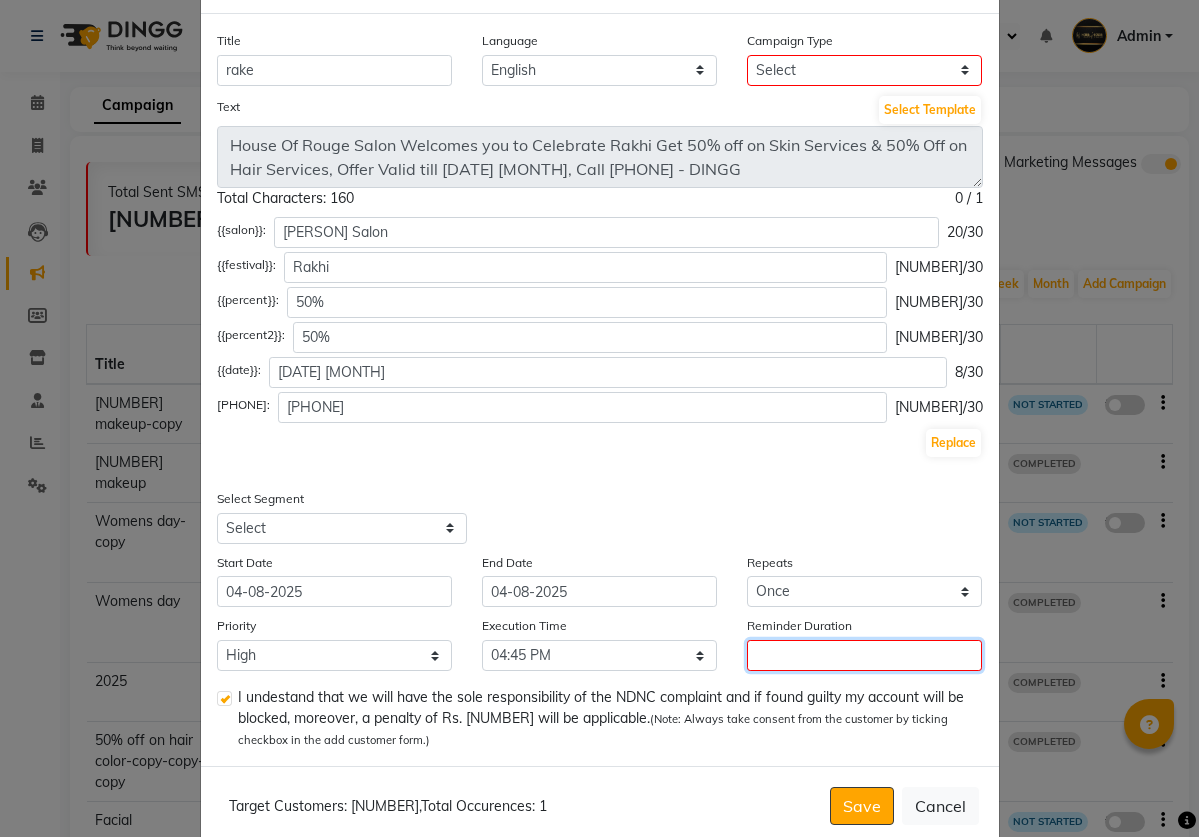 click on "Reminder Duration" at bounding box center [864, 655] 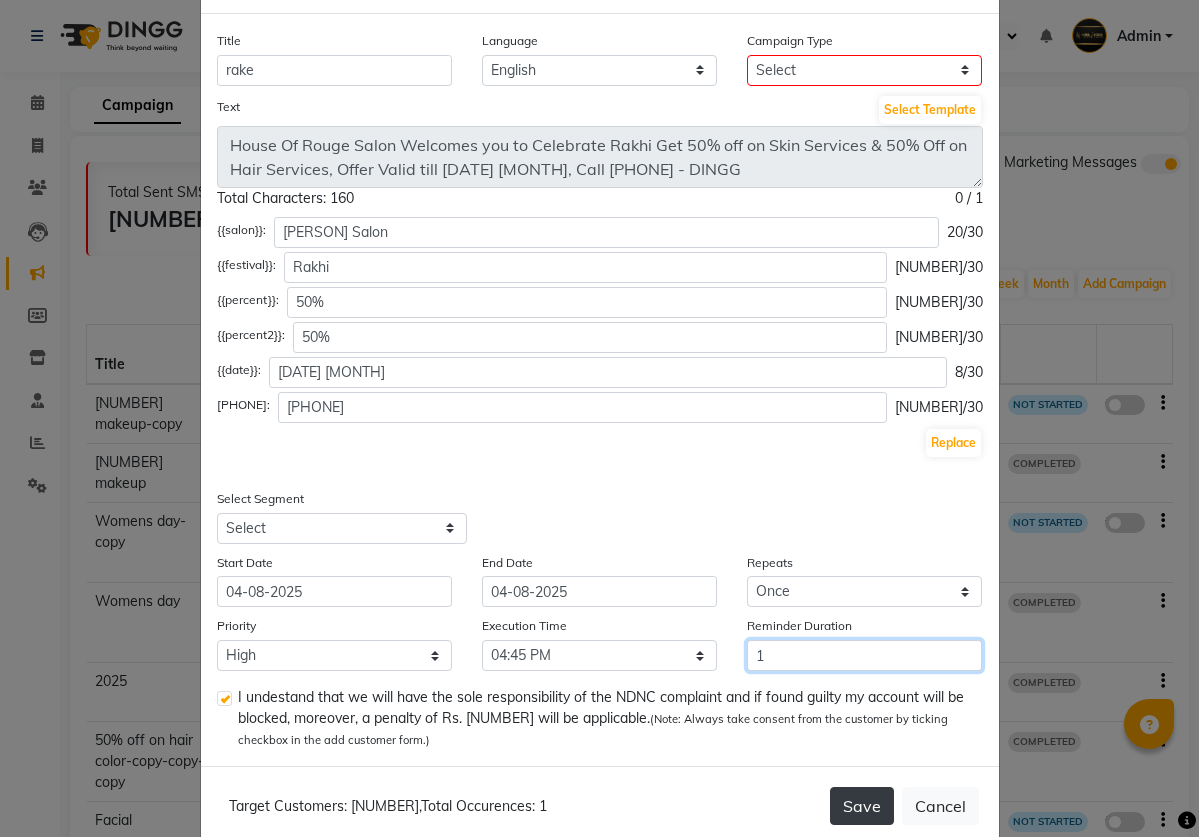type on "1" 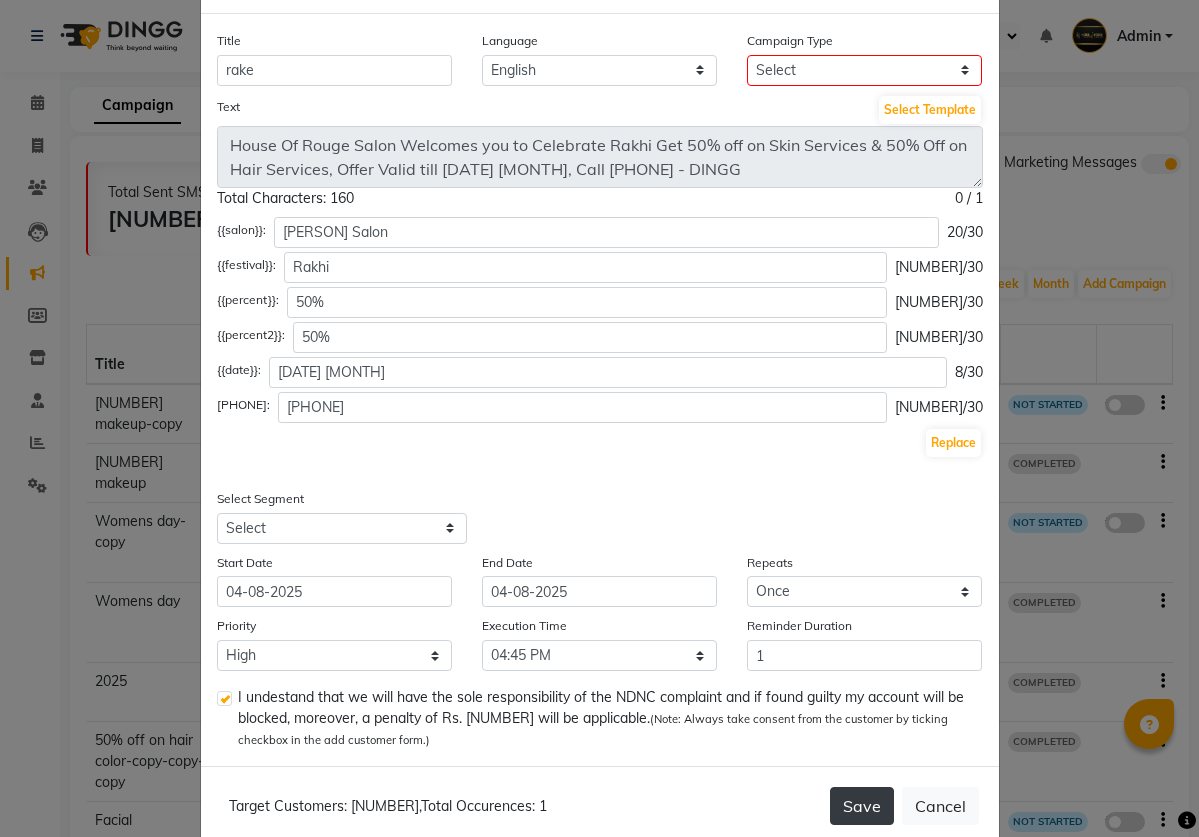 click on "Save" 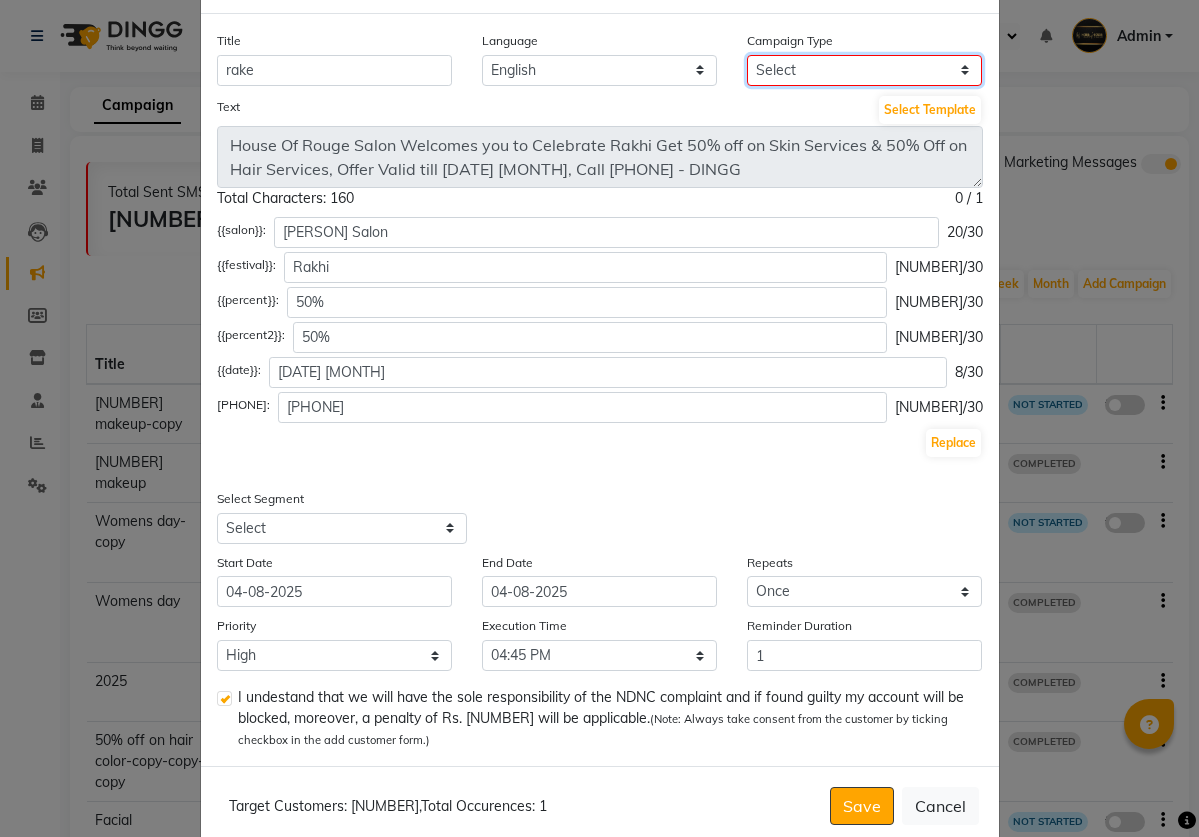 click on "Select Birthday Anniversary Promotional Service reminder" at bounding box center (864, 70) 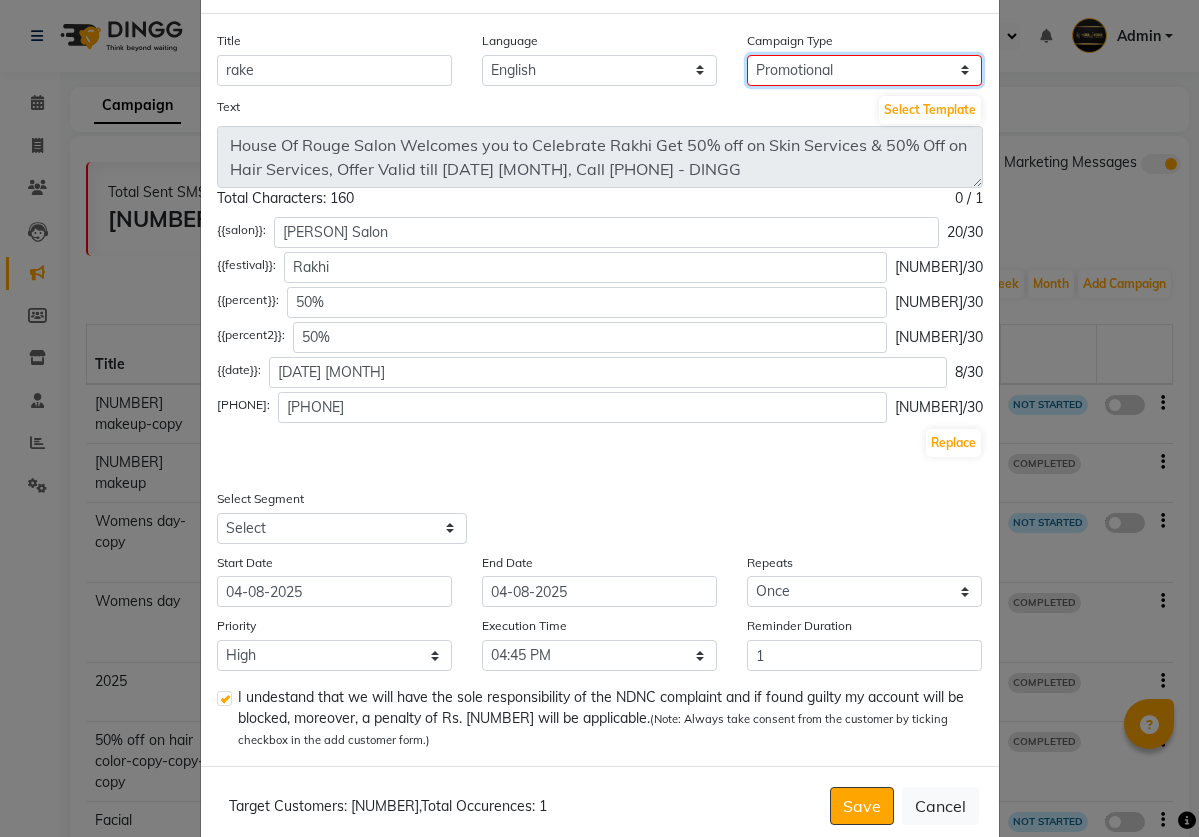 select 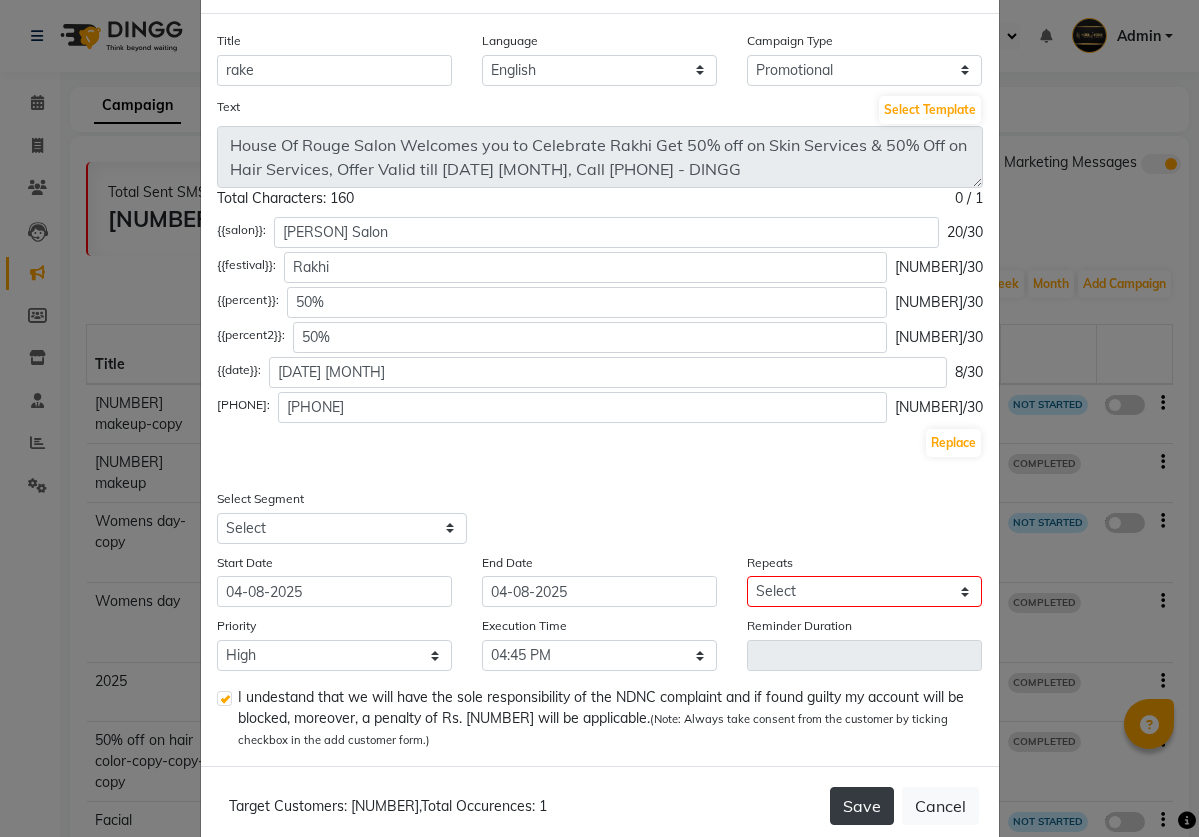 click on "Save" 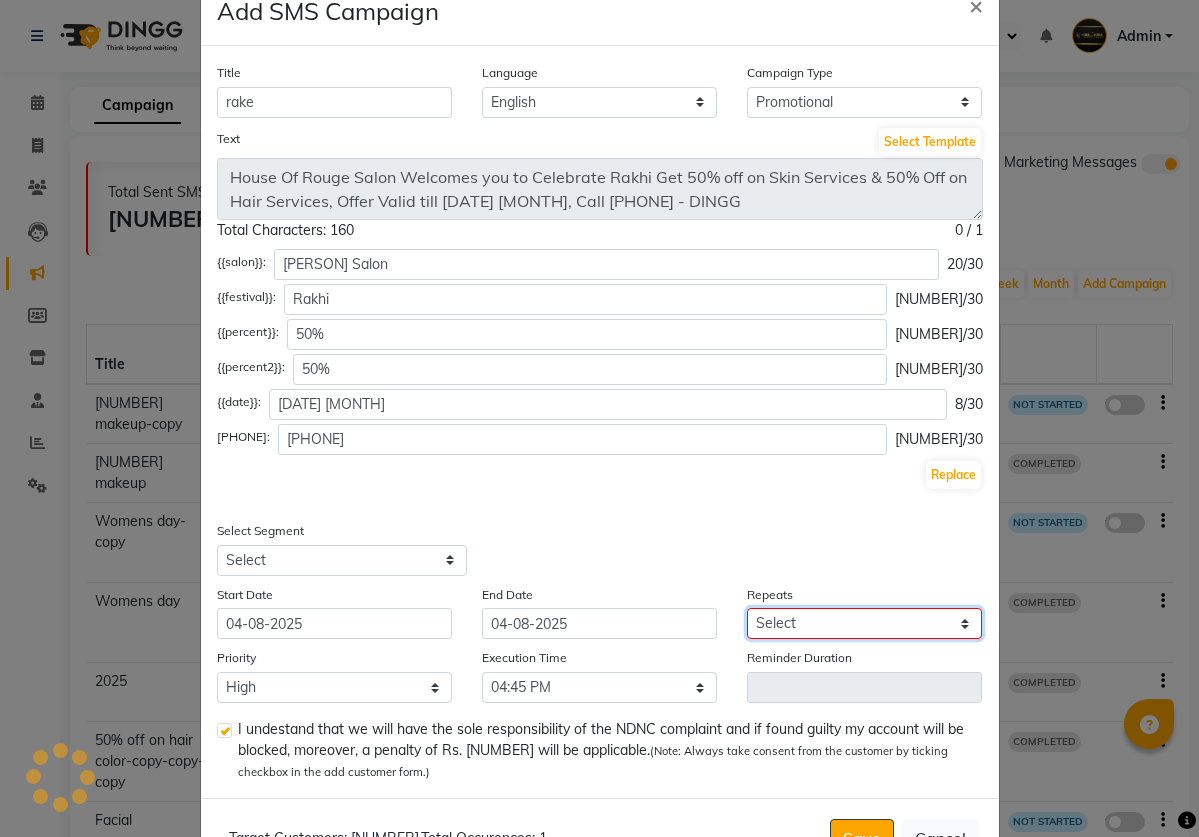 click on "Select Once Daily Alternate Day Weekly Monthly Yearly" at bounding box center (864, 623) 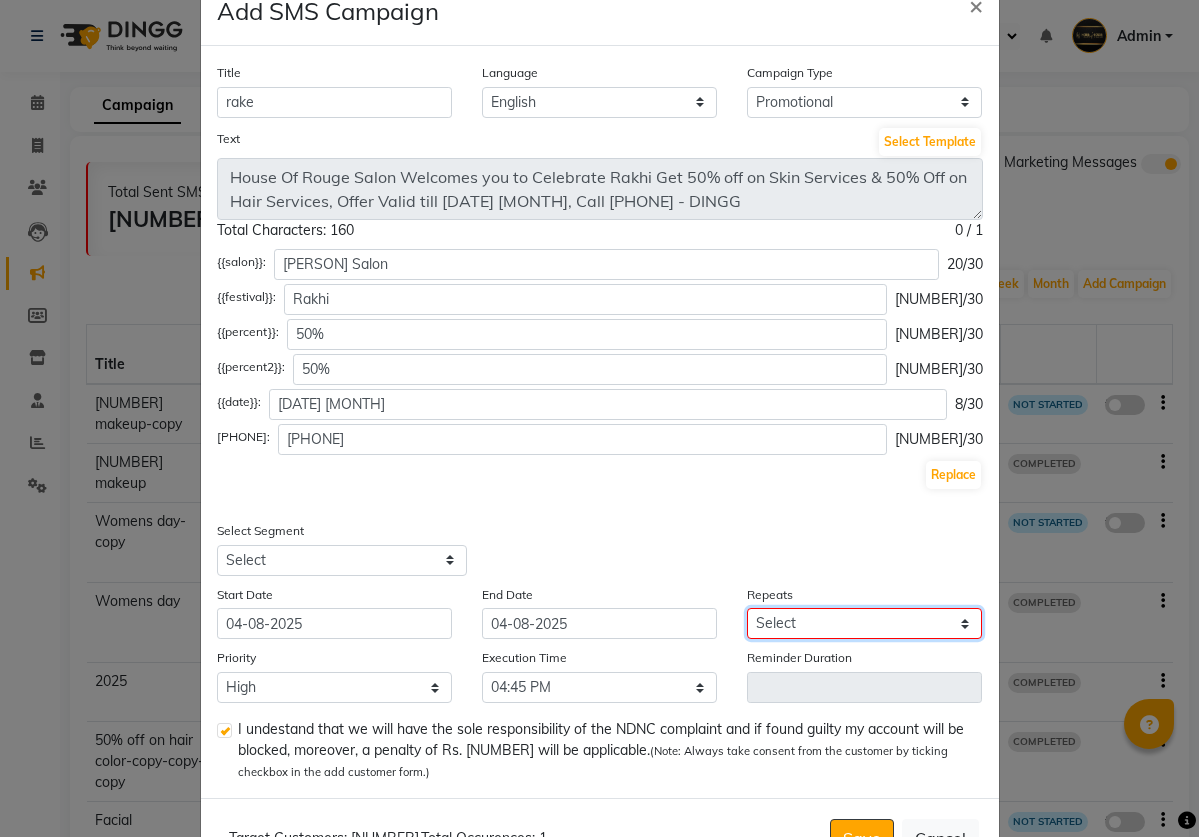 select on "1" 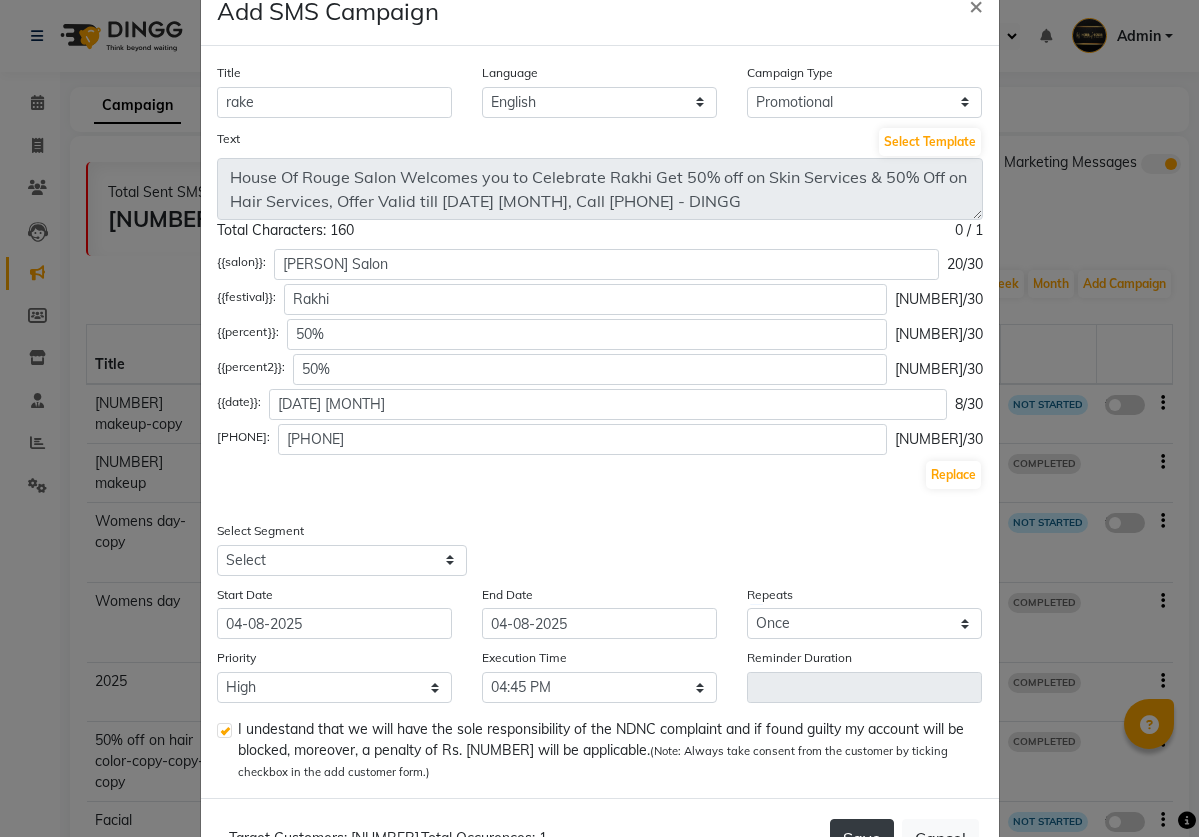 click on "Save" 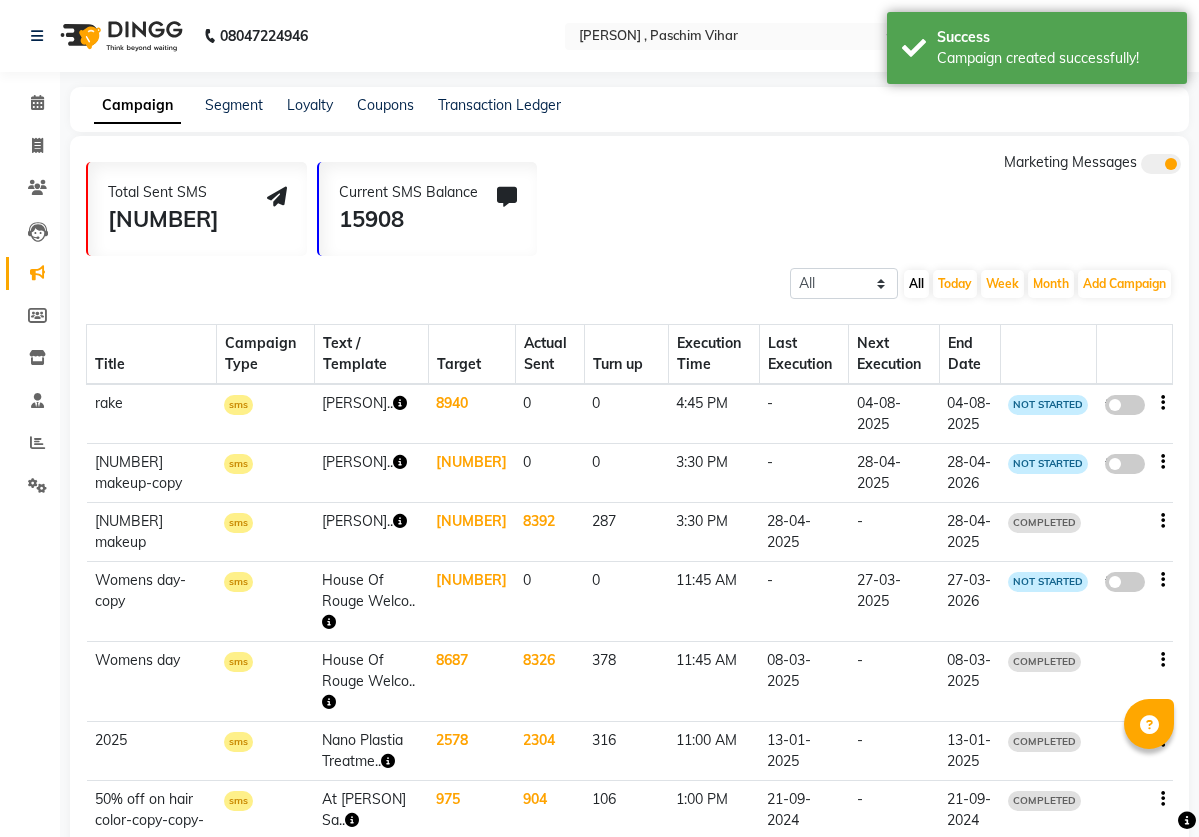 click 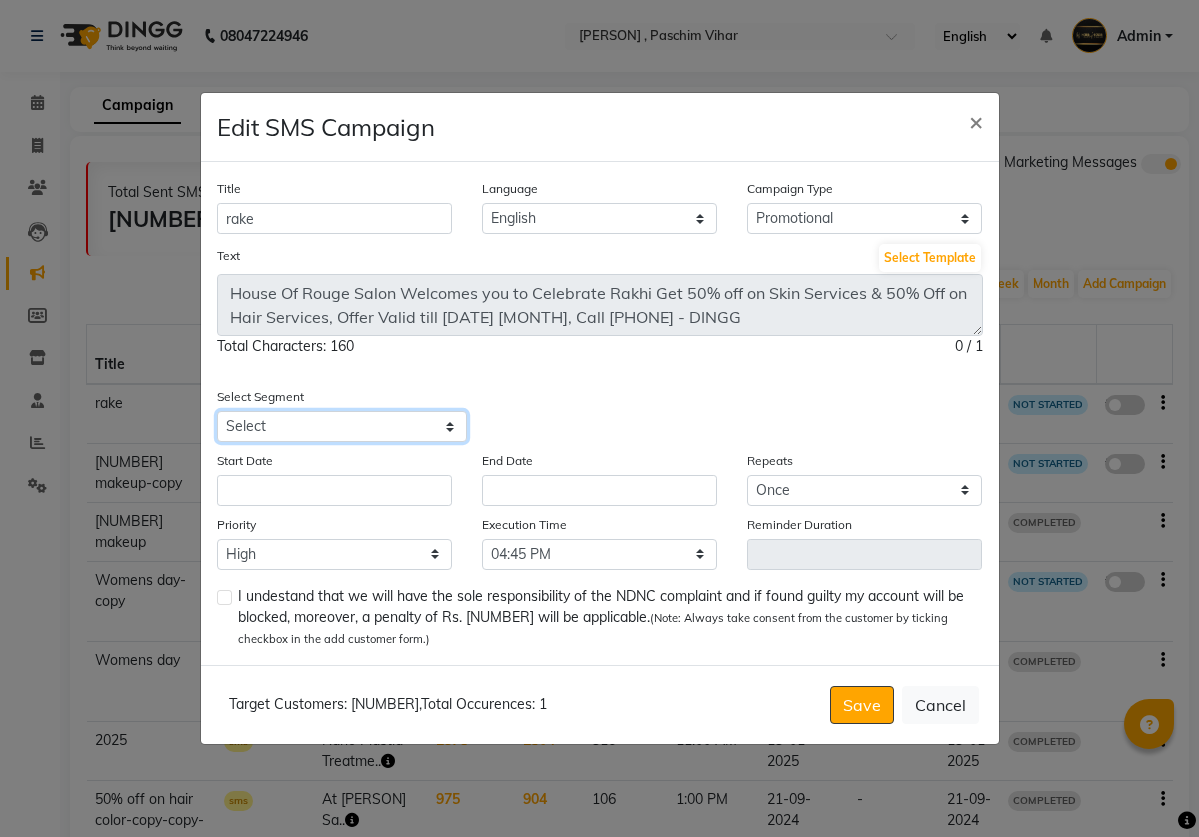 click on "Select All Customers All Male Customer All Female Customer All Members All Customers Visited in last 30 days All Customers Visited in last 60 days but not in last 30 days Inactive/Lost Customers High Ticket Customers Low Ticket Customers Frequent Customers Regular Customers New Customers All Customers with Valid Birthdays All Customers with Valid Anniversary All Customer Visited in 2020 NEW CLIENT Lost Client new 2024 jan to march Males haircut reminder spa reminder facials color mens haircut beard" at bounding box center [342, 426] 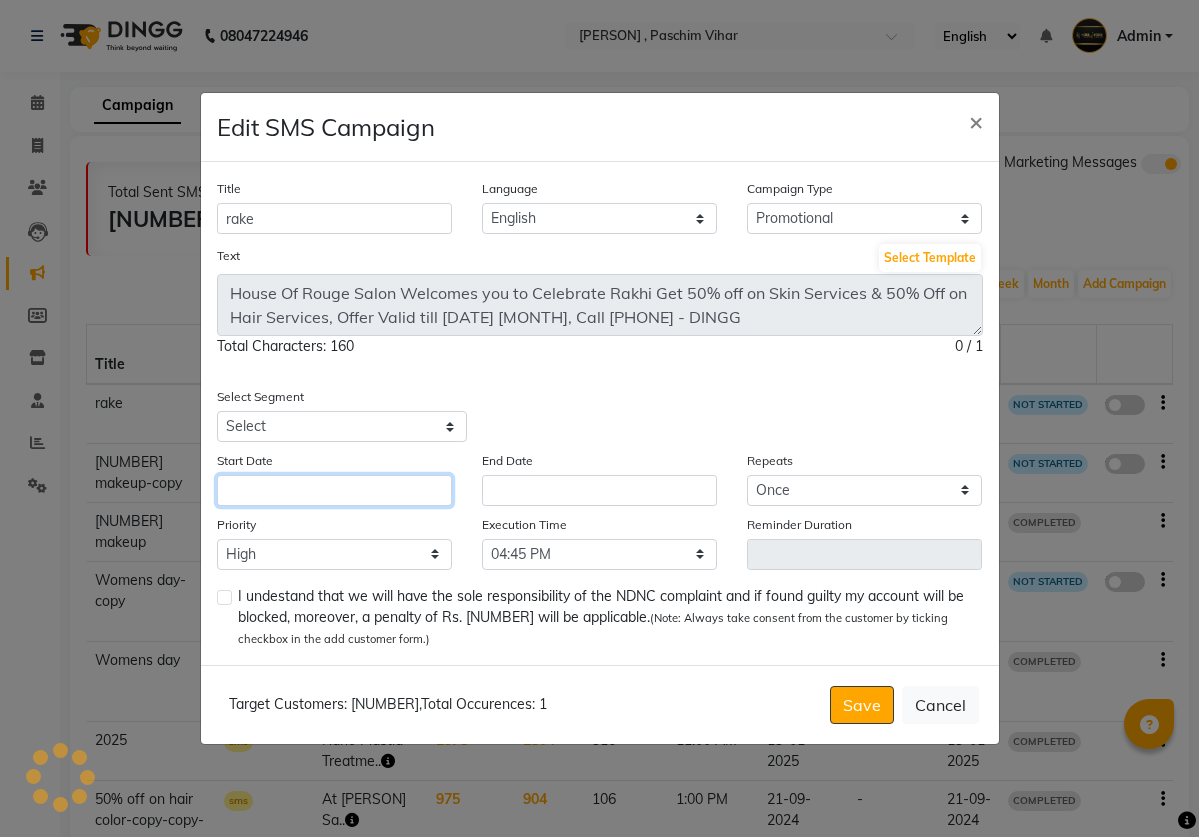 click 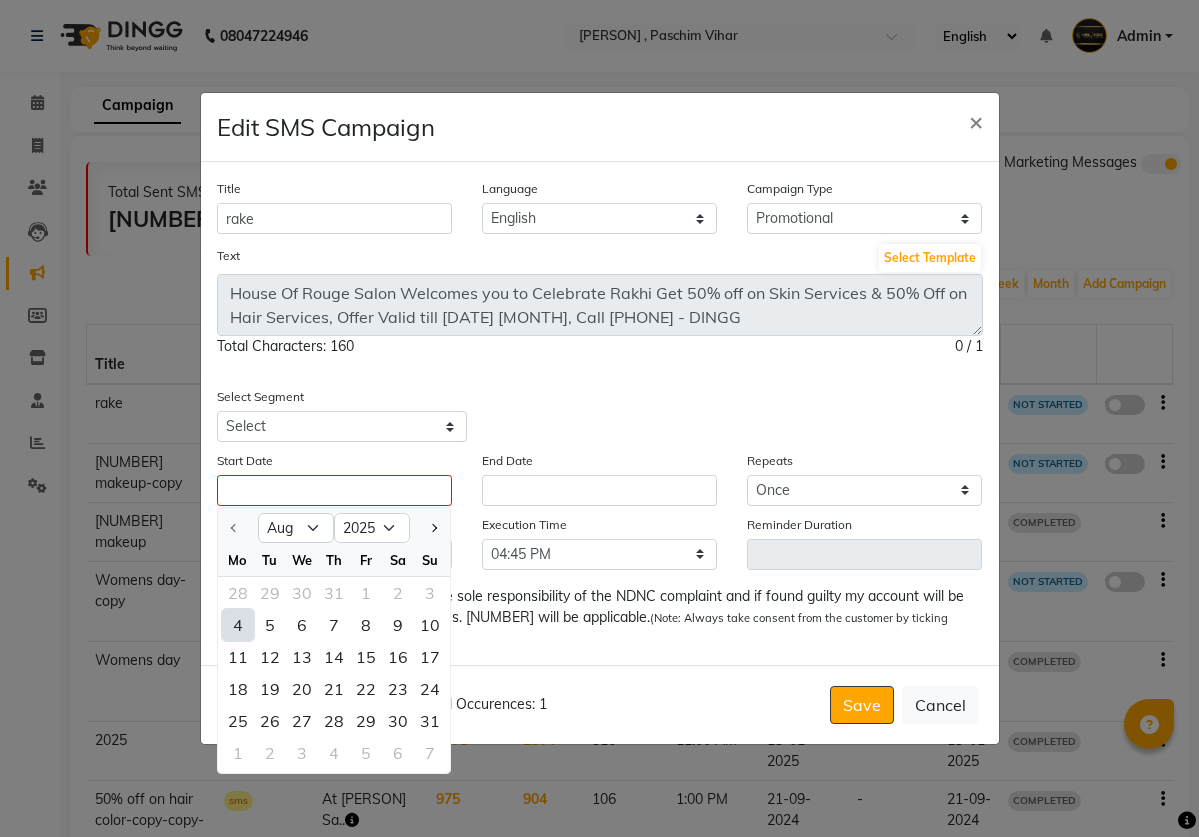 click on "4" 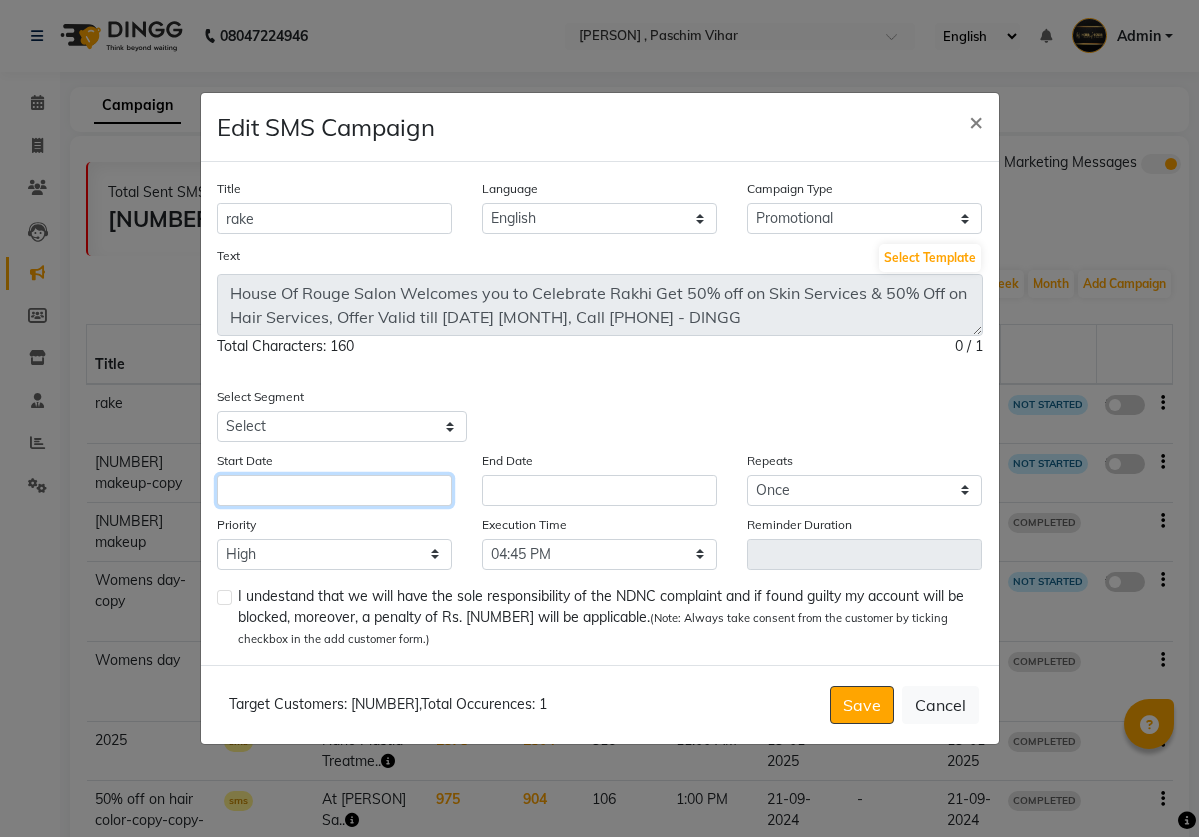 type on "04-08-2025" 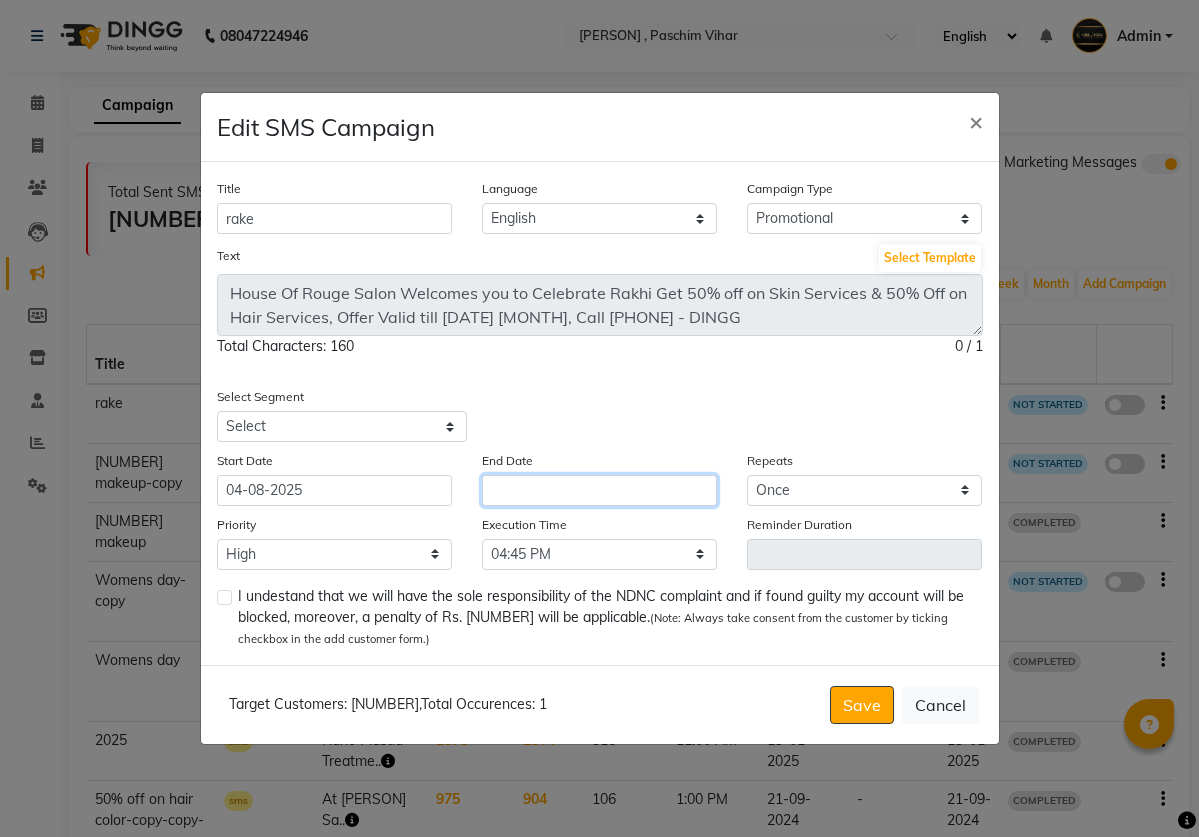 click 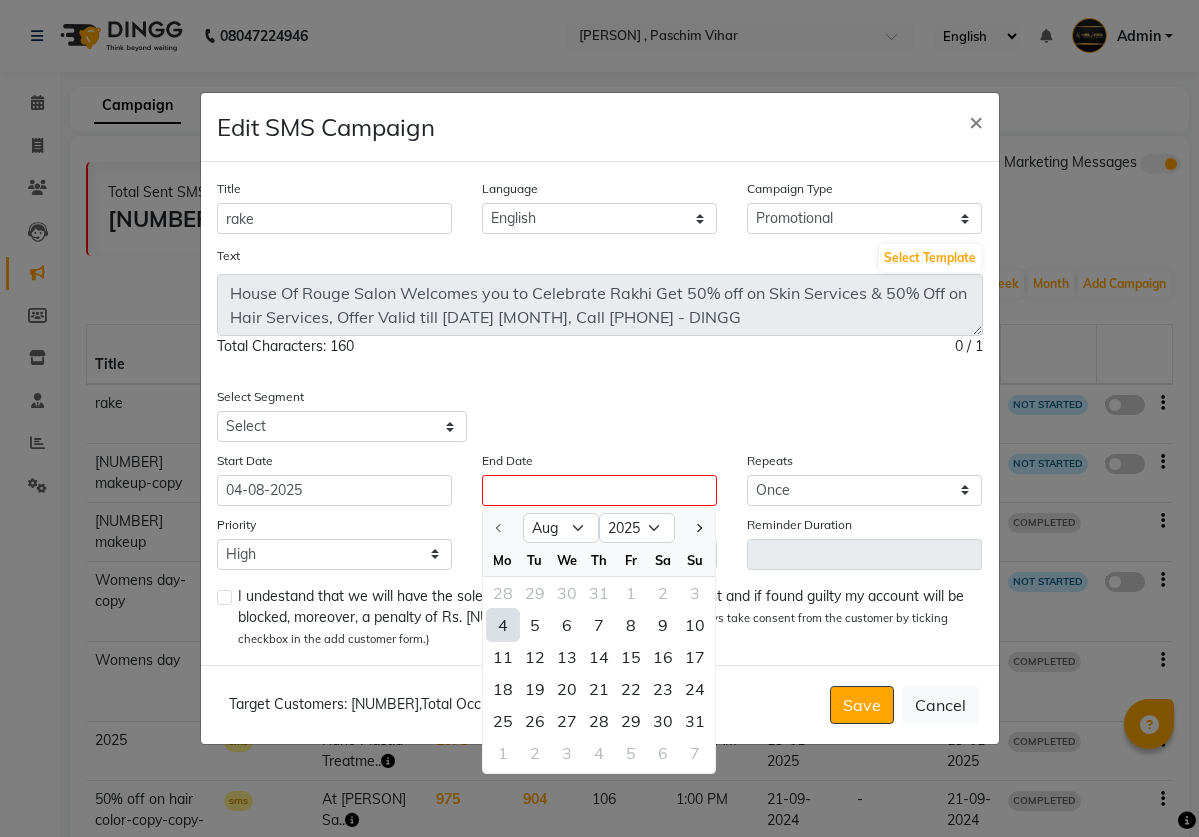 click on "4" 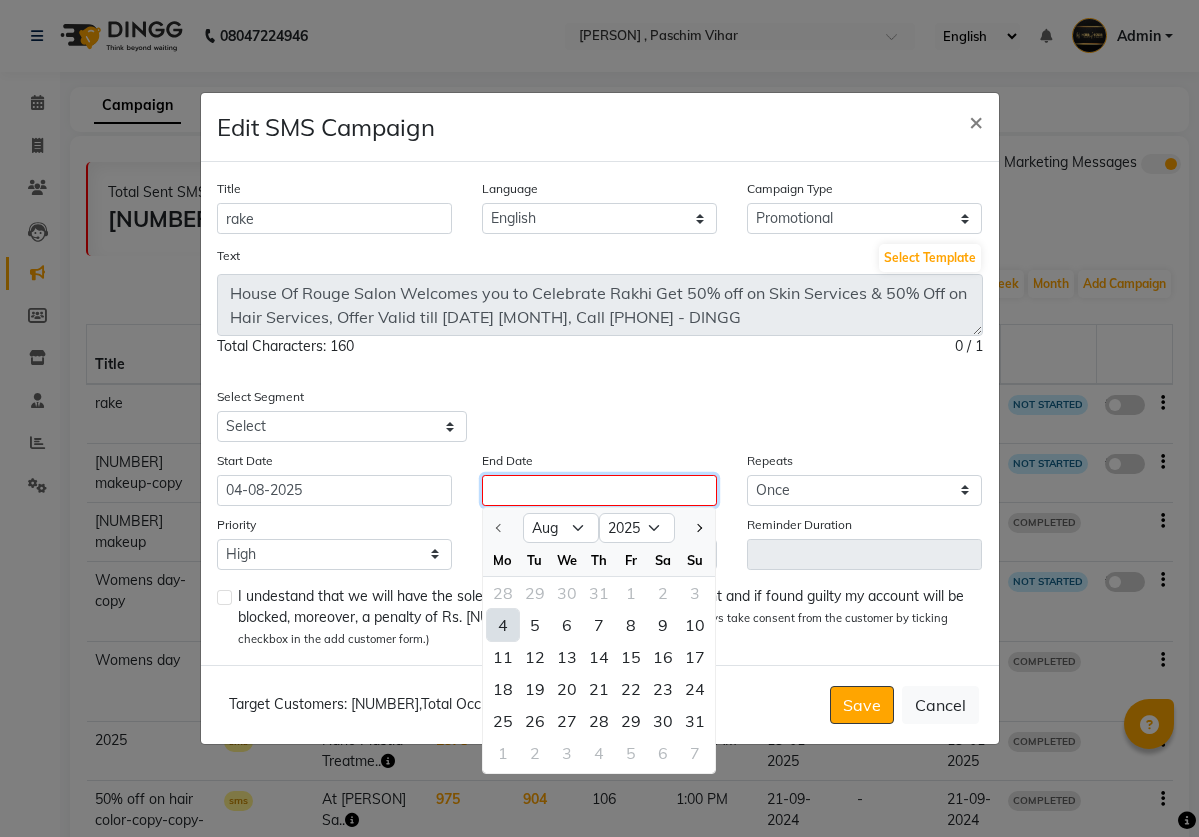 type on "04-08-2025" 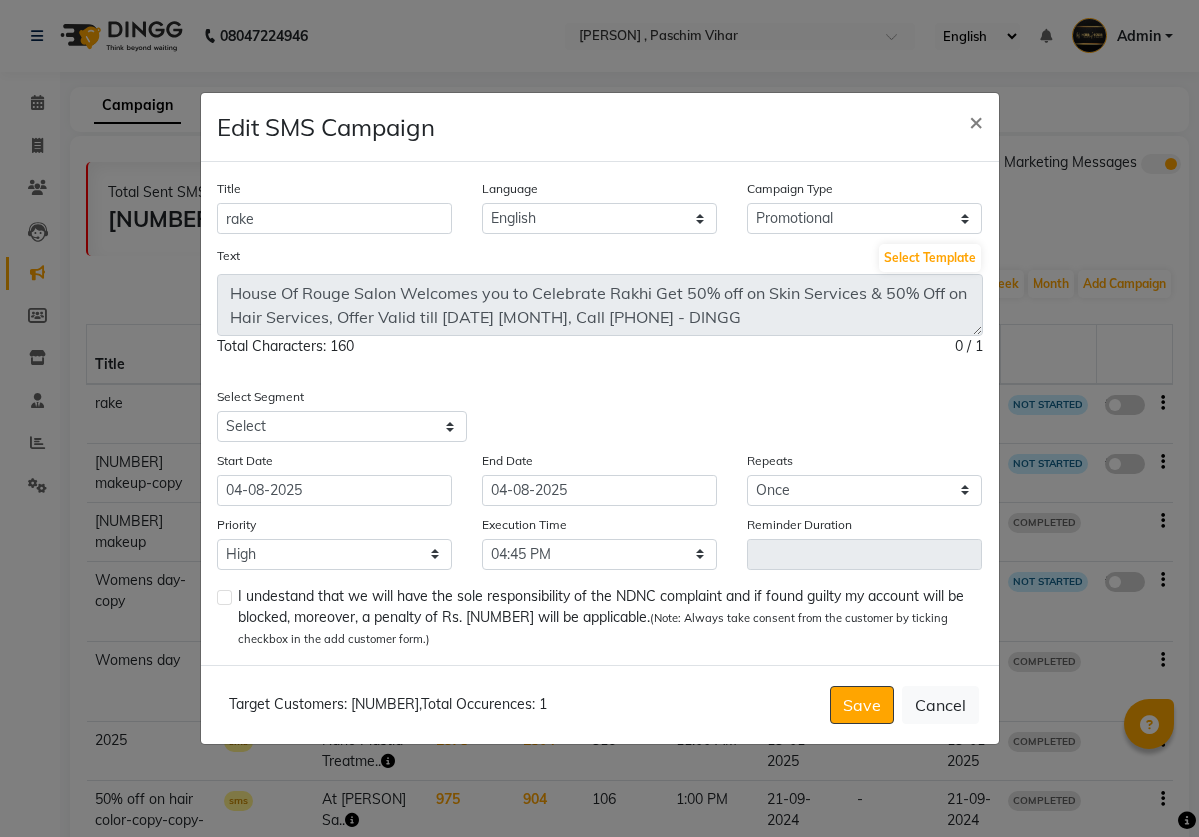 click 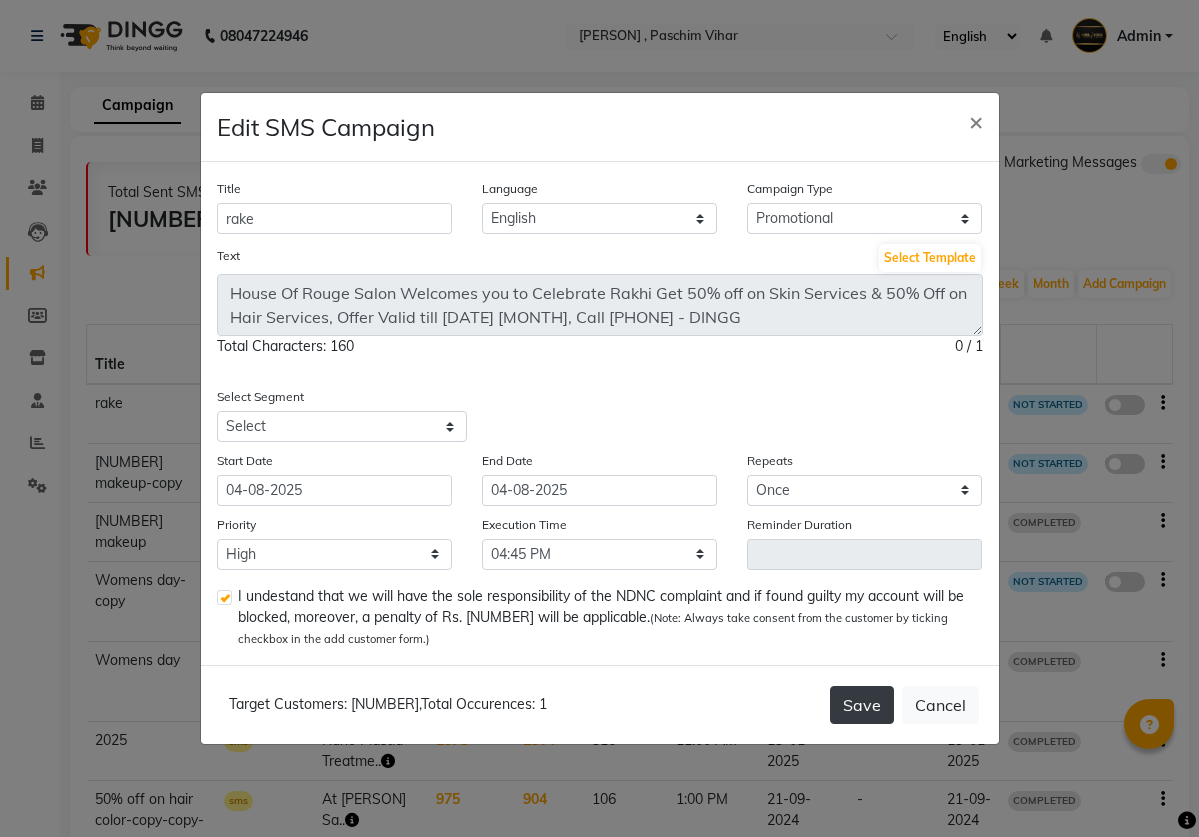 click on "Save" 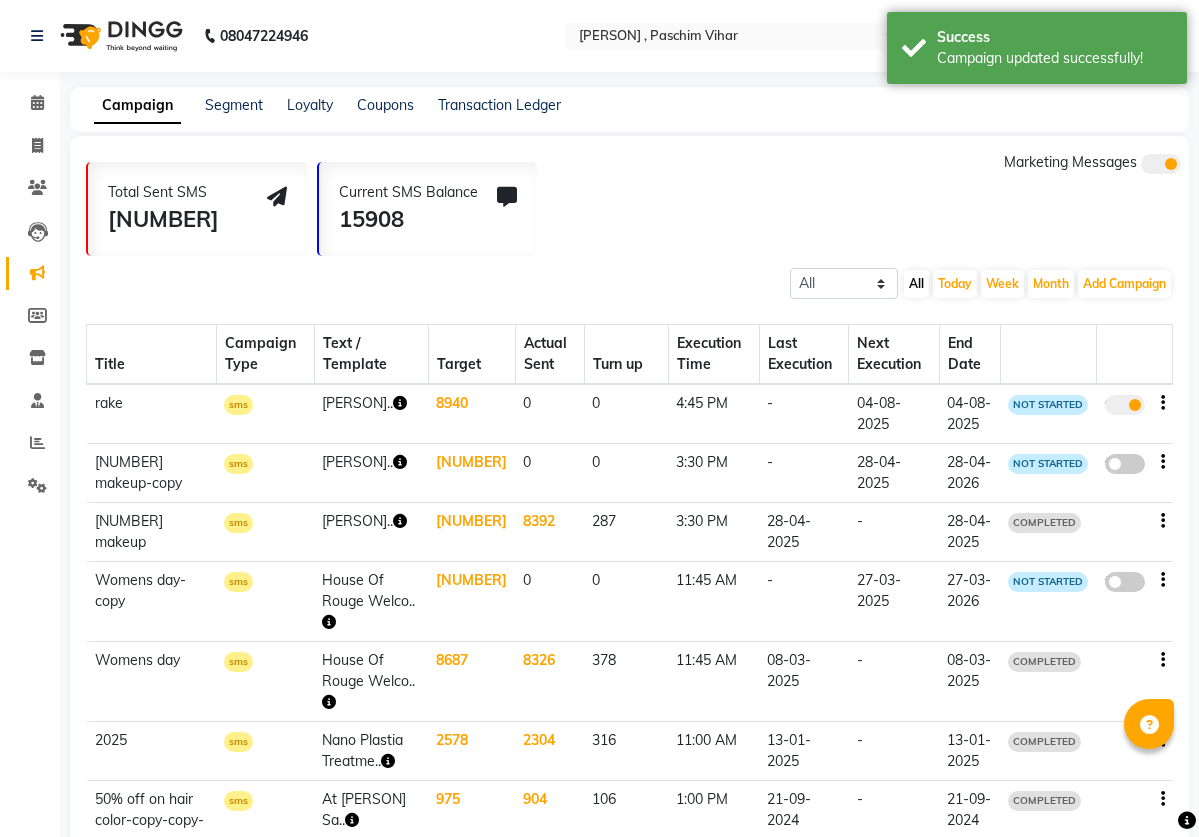 click 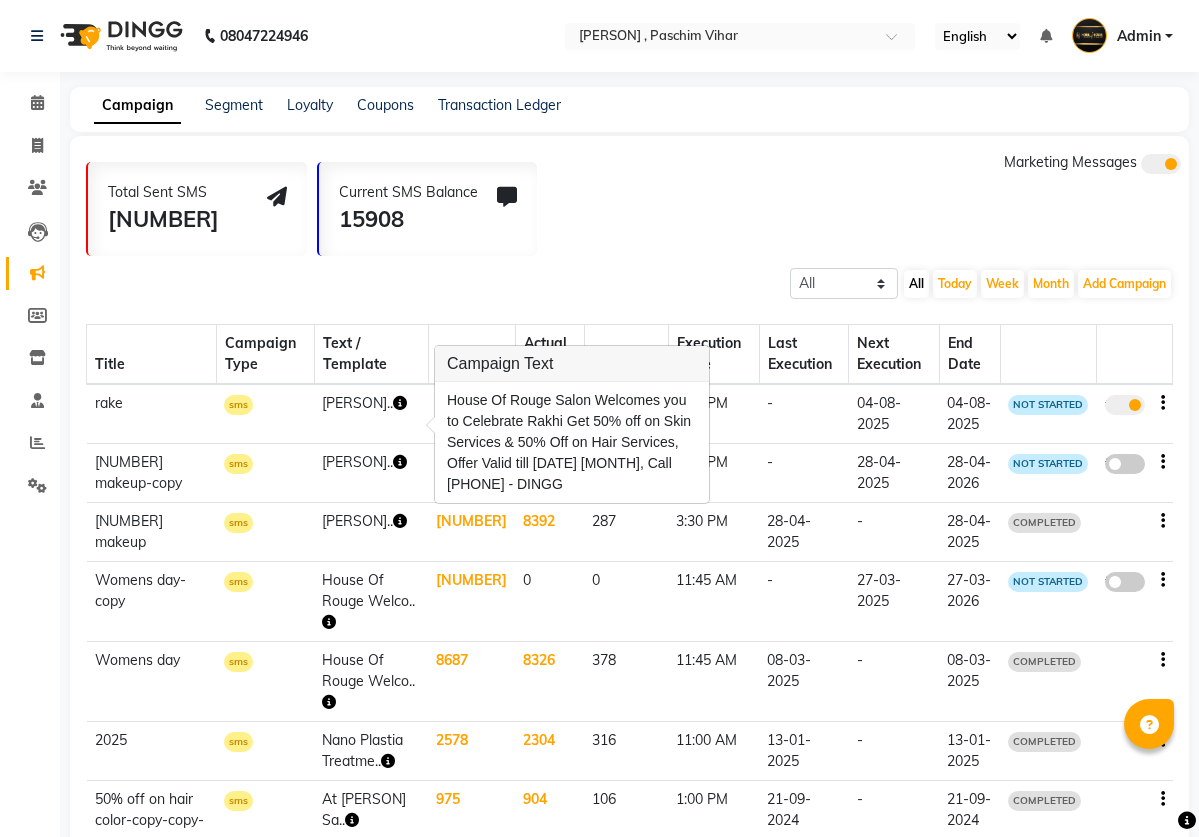click on "Total Sent SMS [NUMBER] Current SMS Balance [NUMBER] Marketing Messages" 